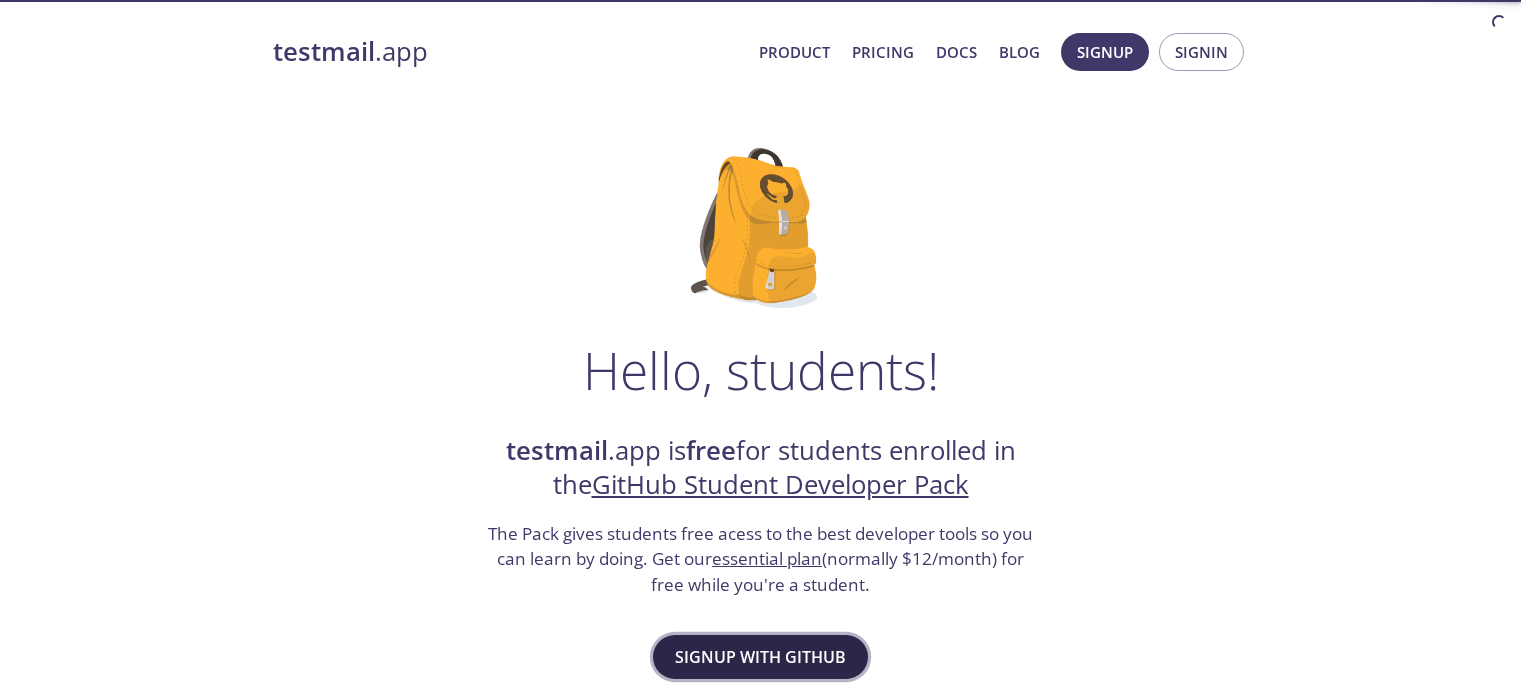 scroll, scrollTop: 0, scrollLeft: 0, axis: both 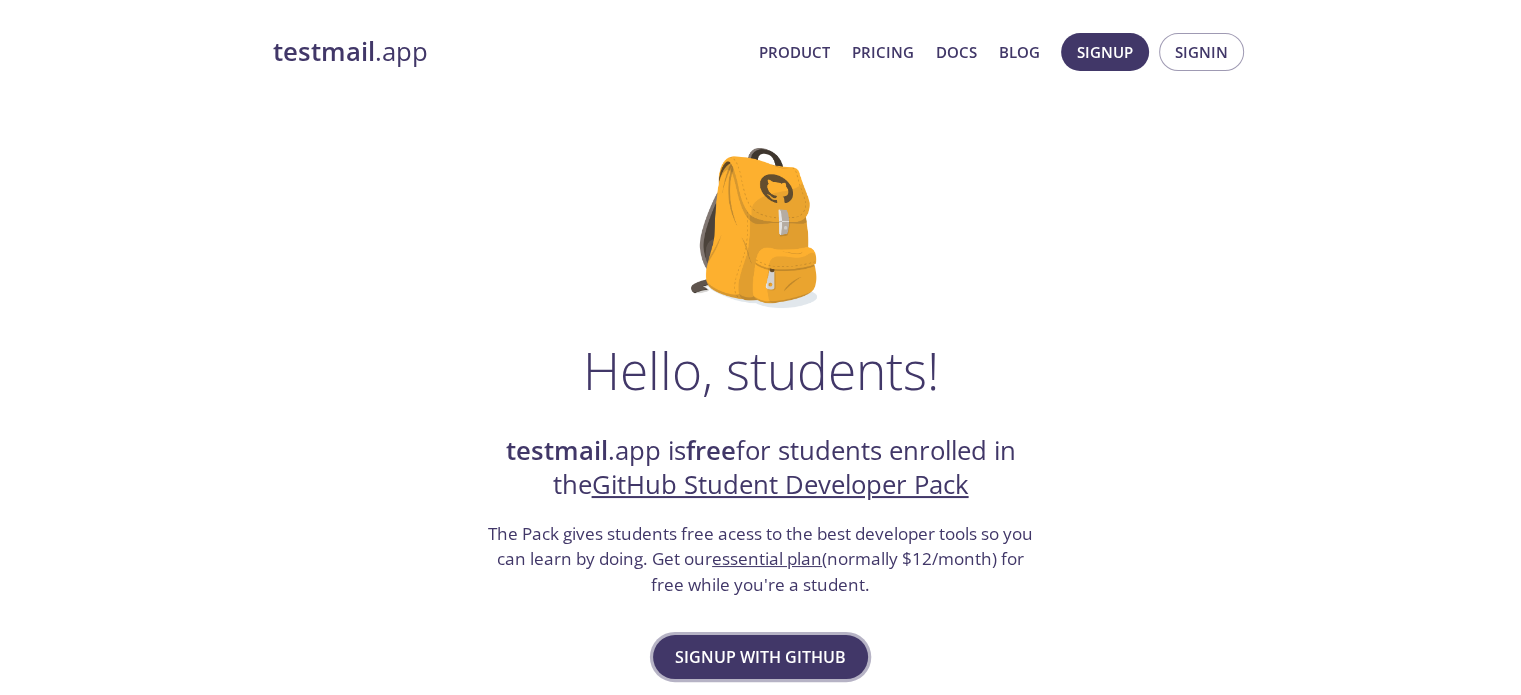 click on "Signup with GitHub" at bounding box center [760, 657] 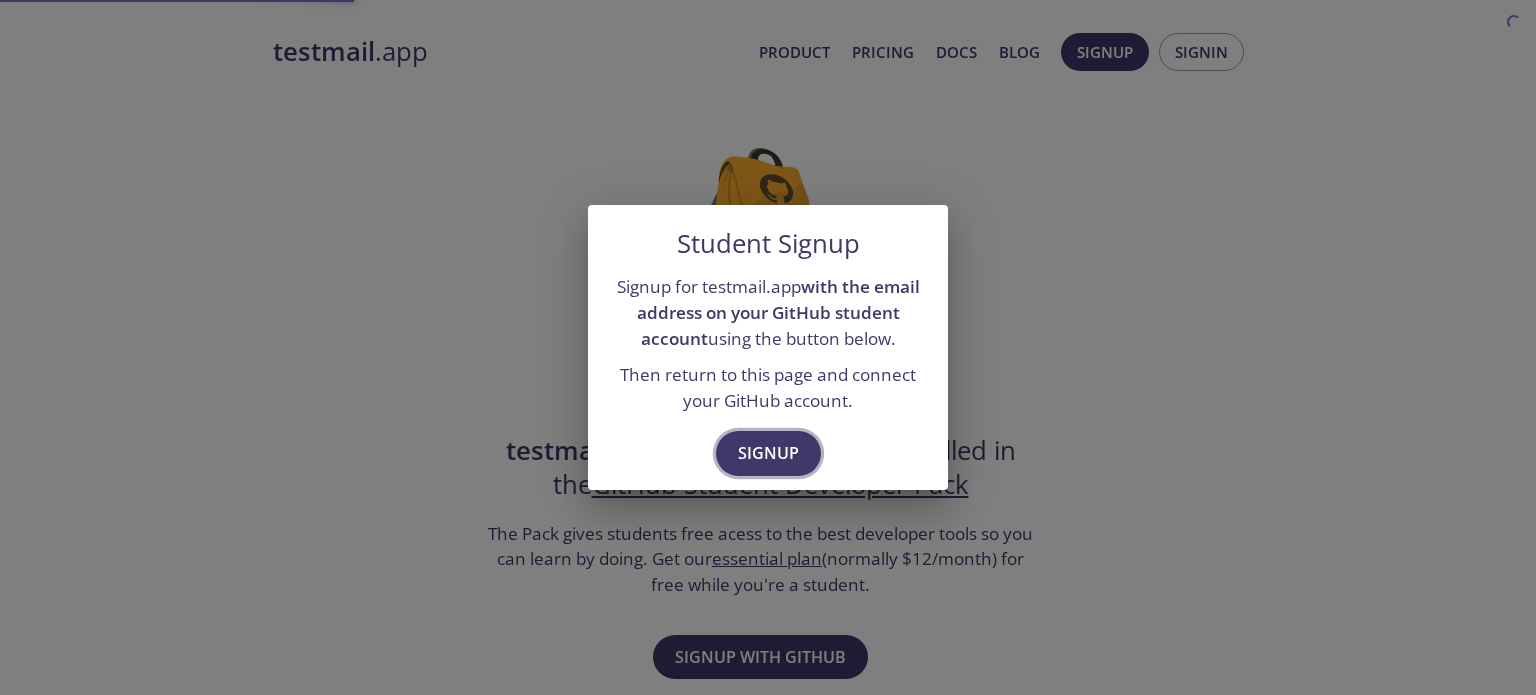 click on "Signup" at bounding box center (768, 453) 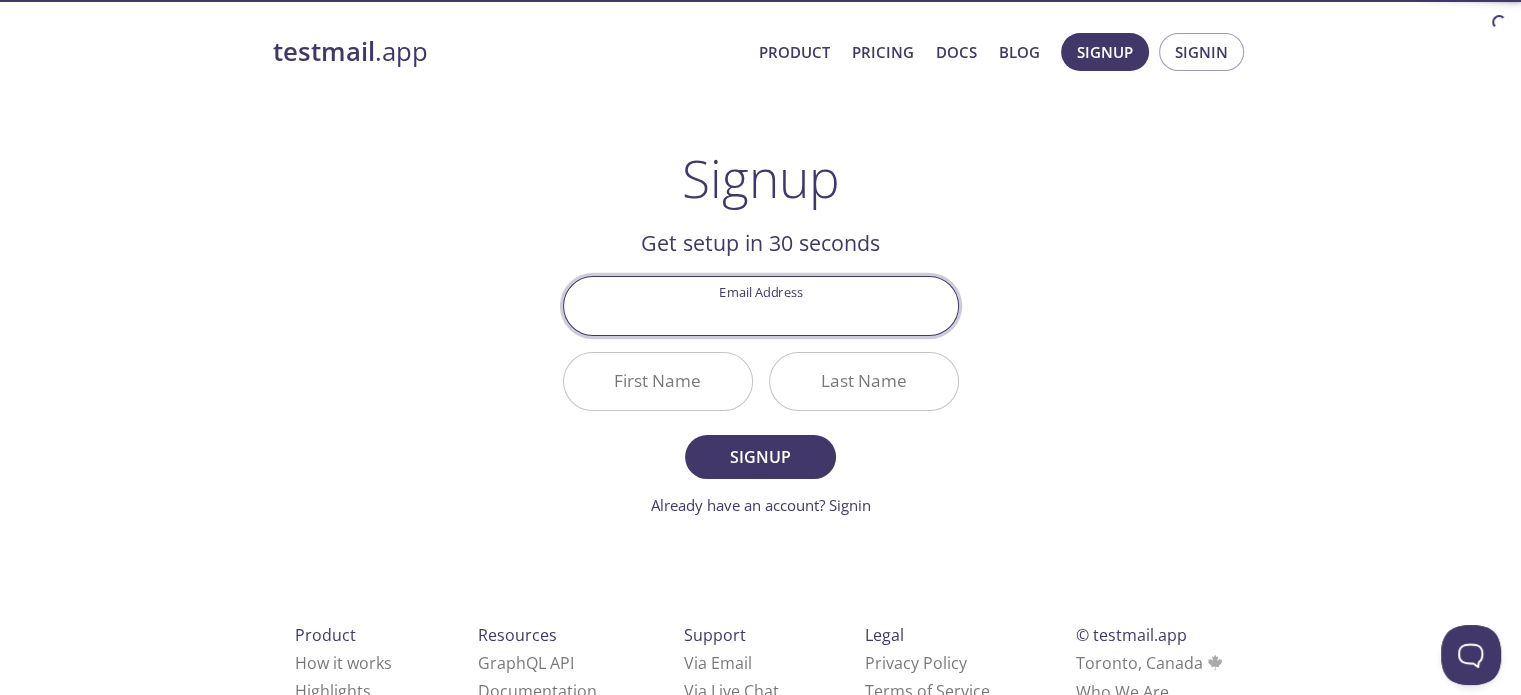 scroll, scrollTop: 0, scrollLeft: 0, axis: both 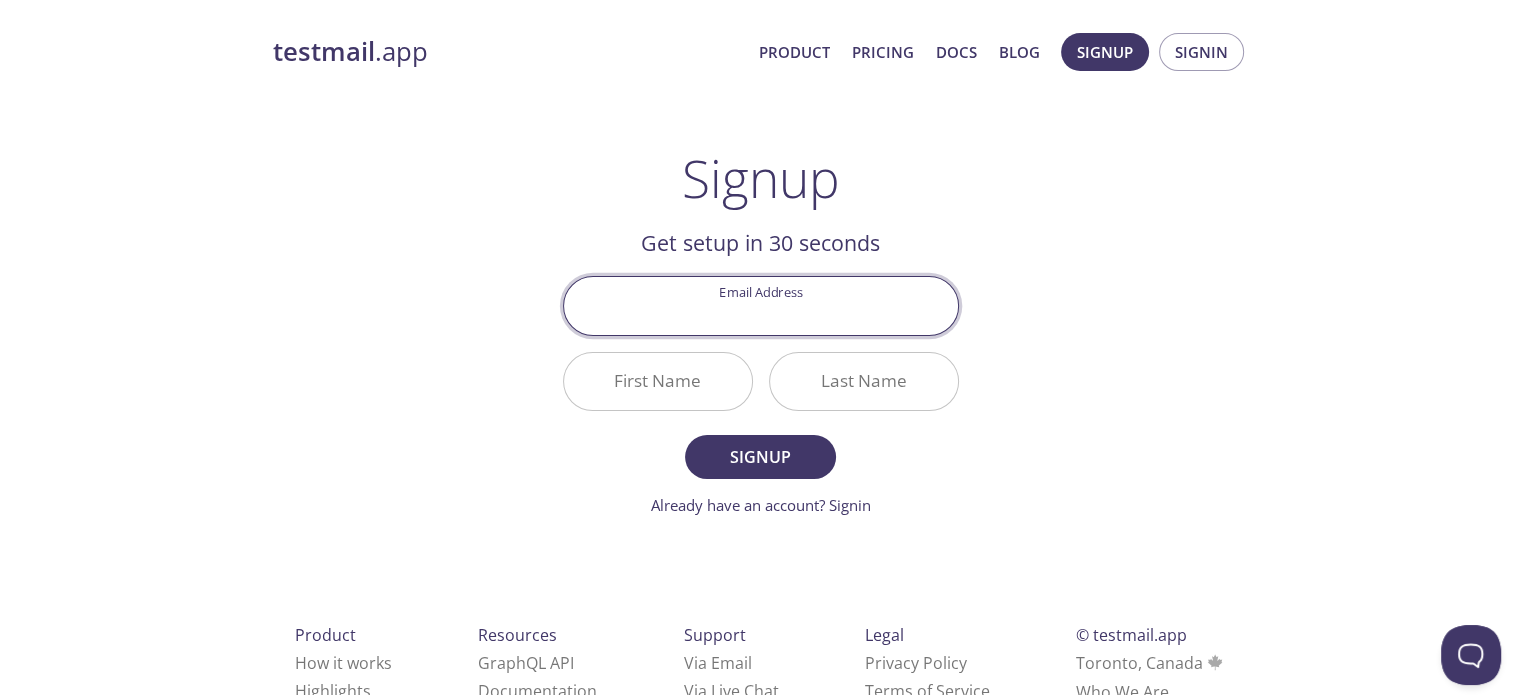 click on "Email Address" at bounding box center [761, 305] 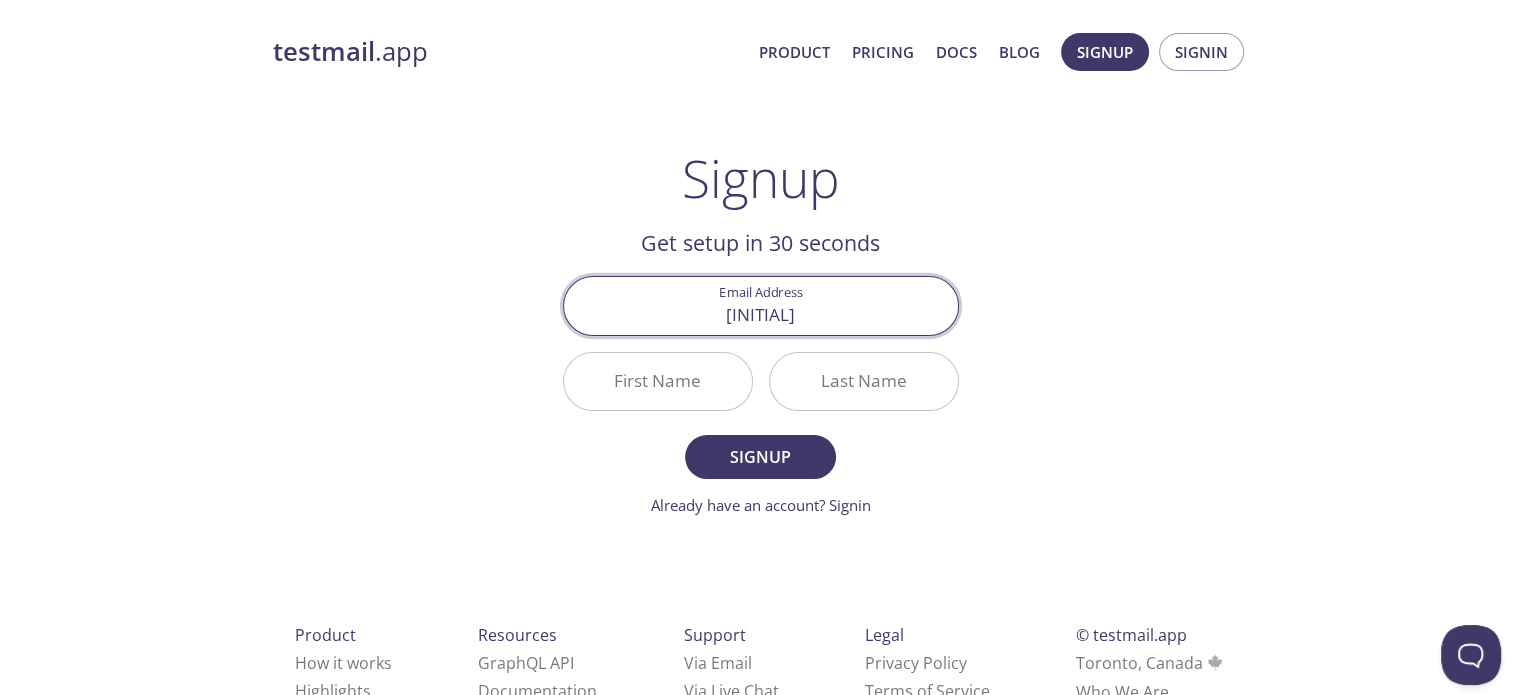 type on "rajshevde001@gmail.com" 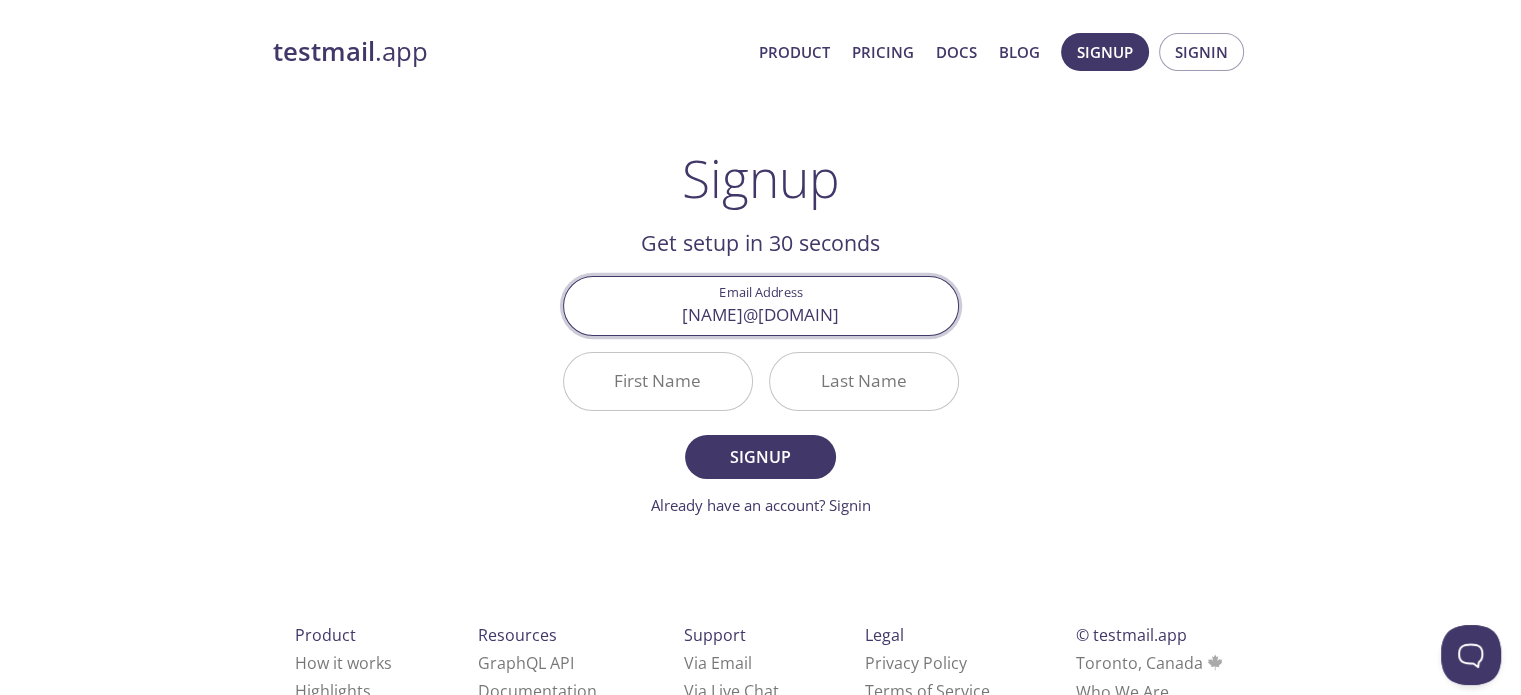 click on "First Name" at bounding box center (658, 381) 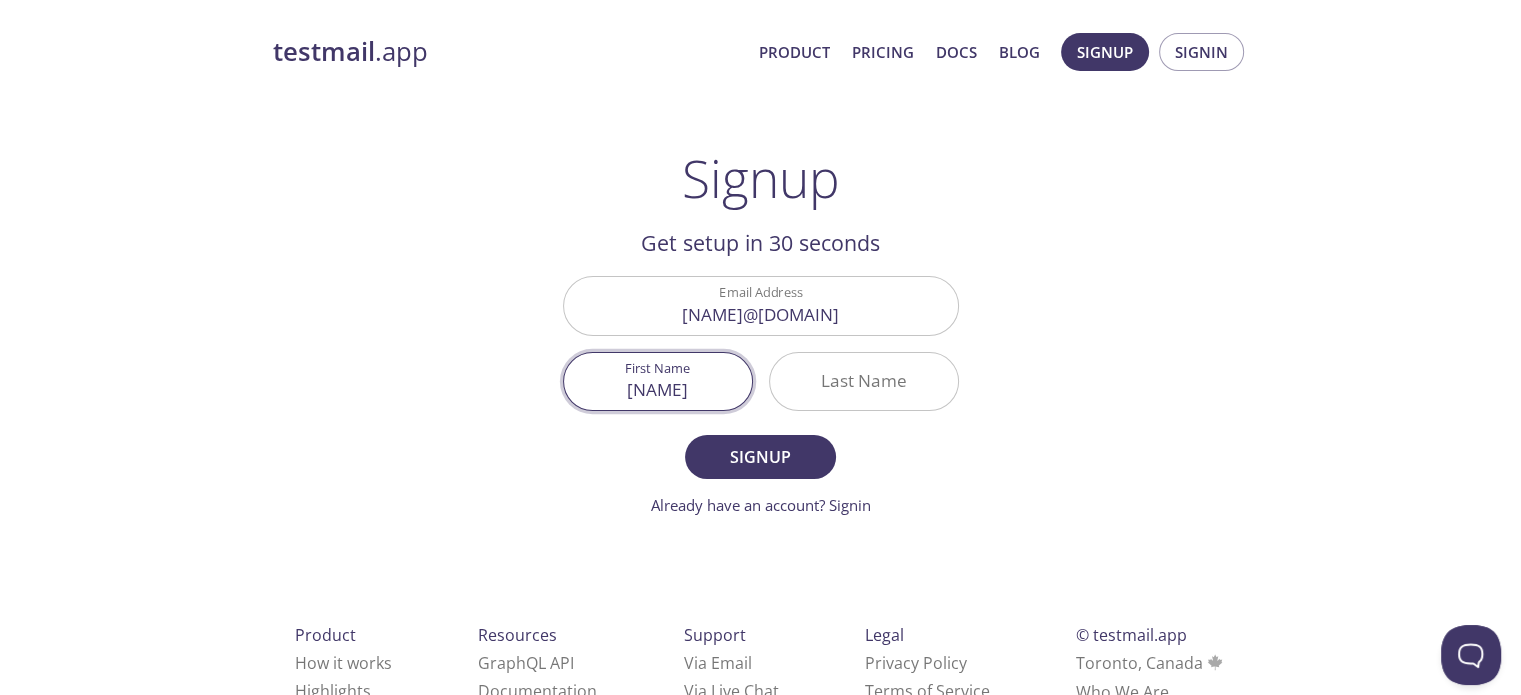 type on "Raj" 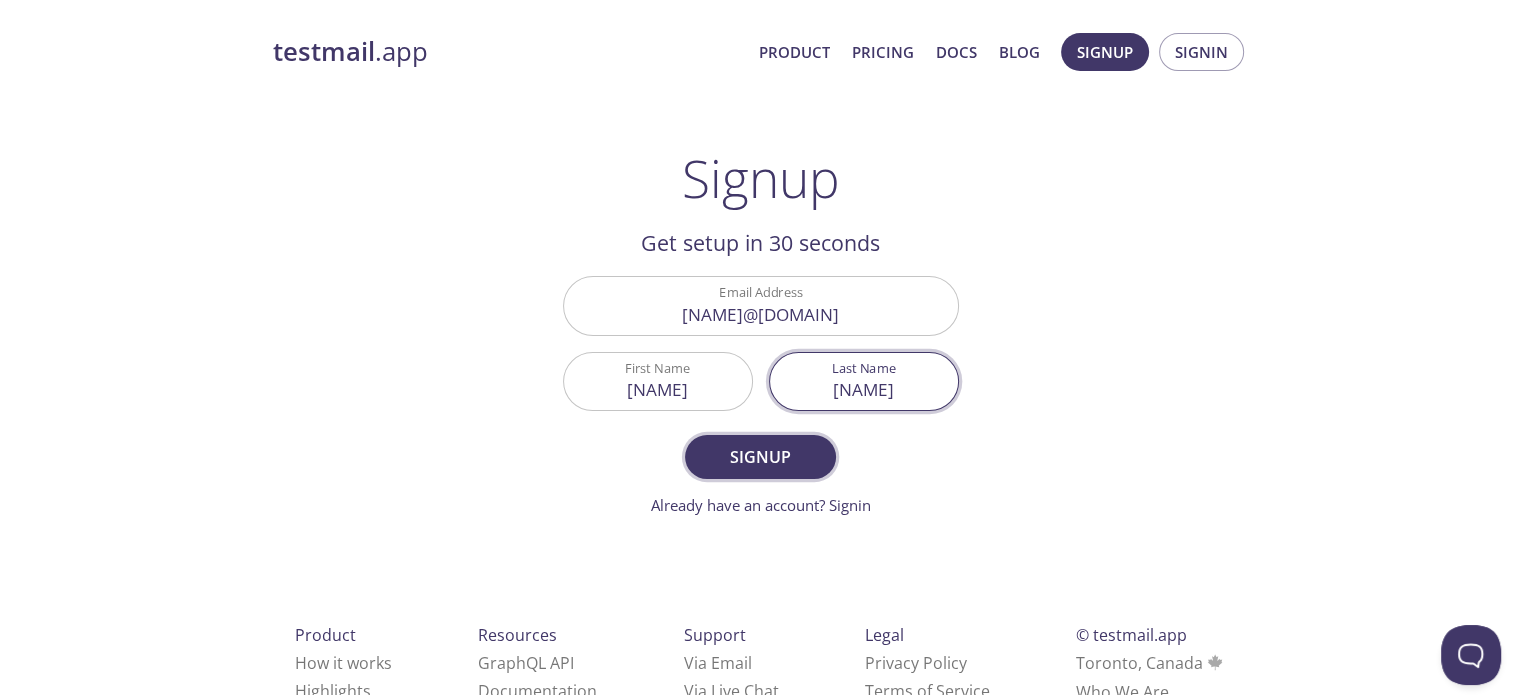 type on "Shevde" 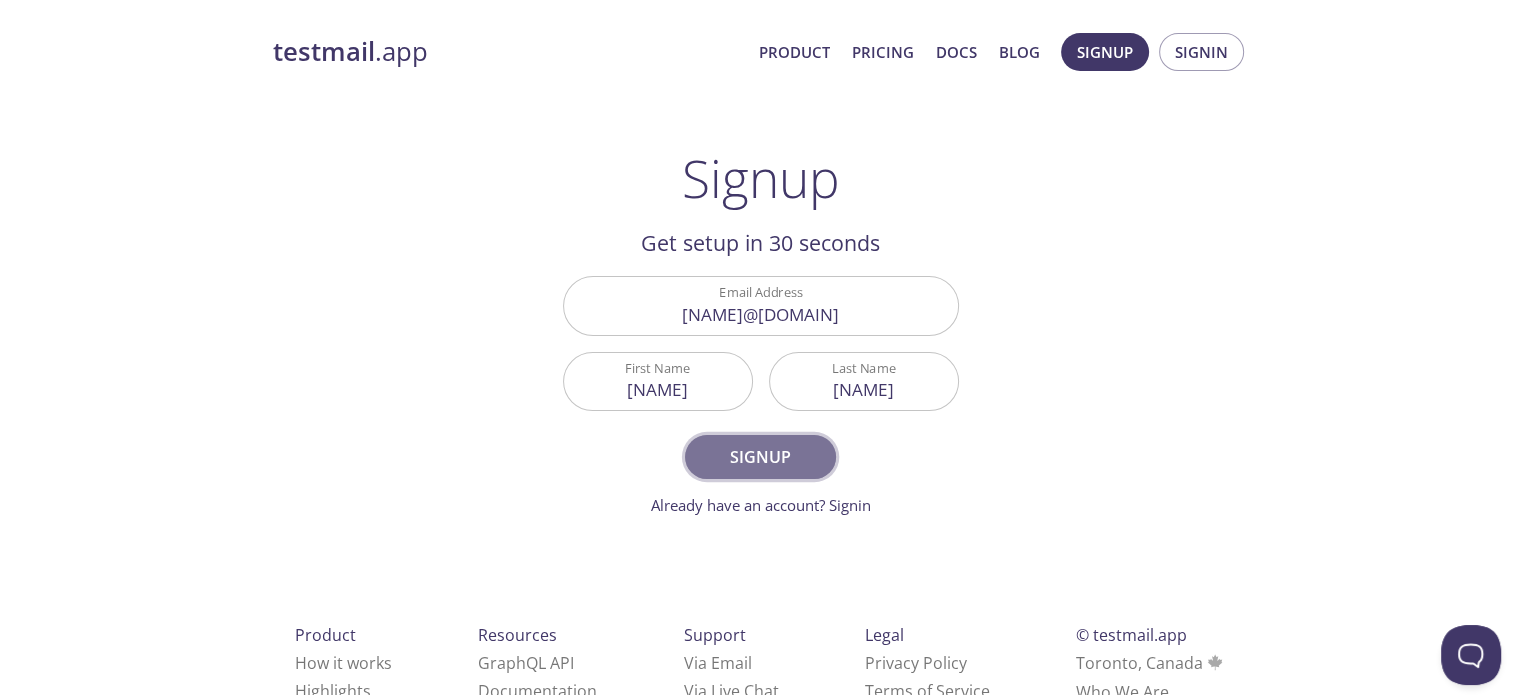 click on "Signup" at bounding box center (760, 457) 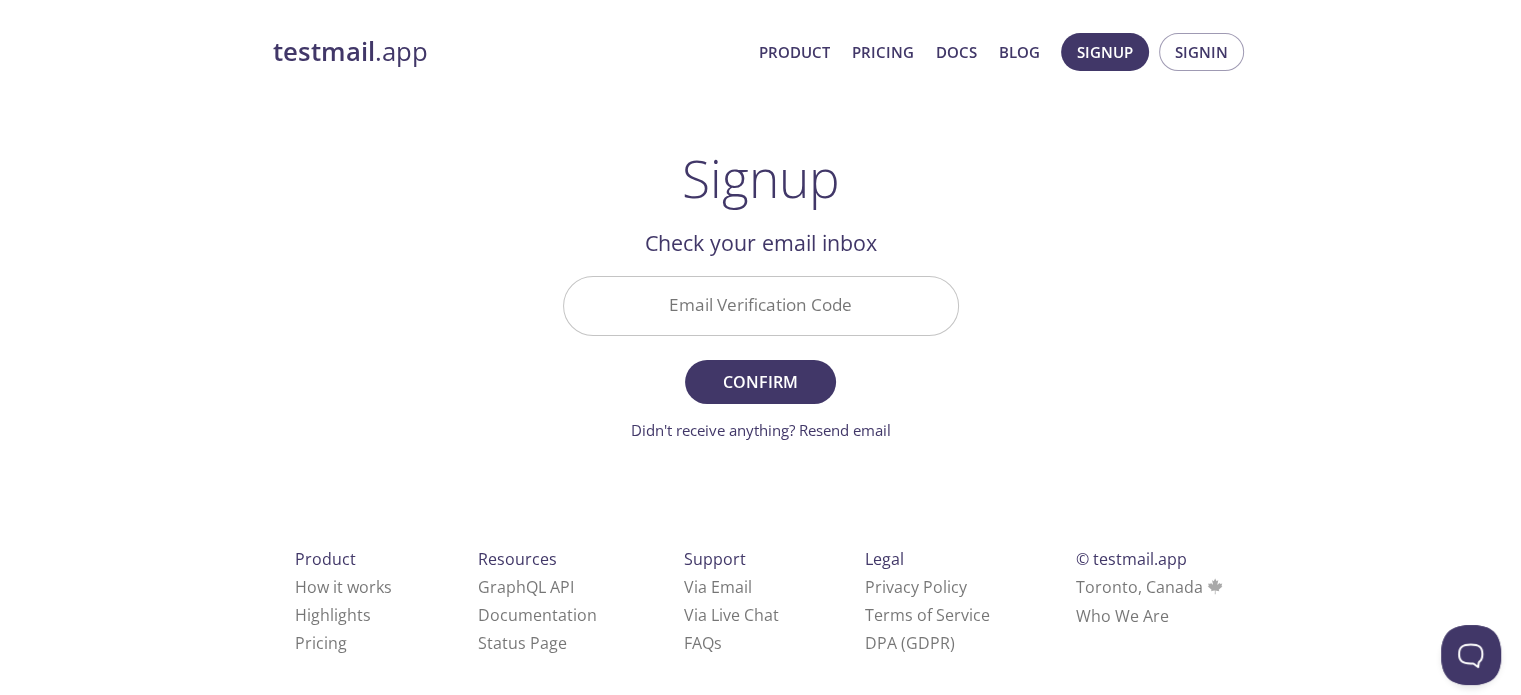 drag, startPoint x: 748, startPoint y: 307, endPoint x: 742, endPoint y: 319, distance: 13.416408 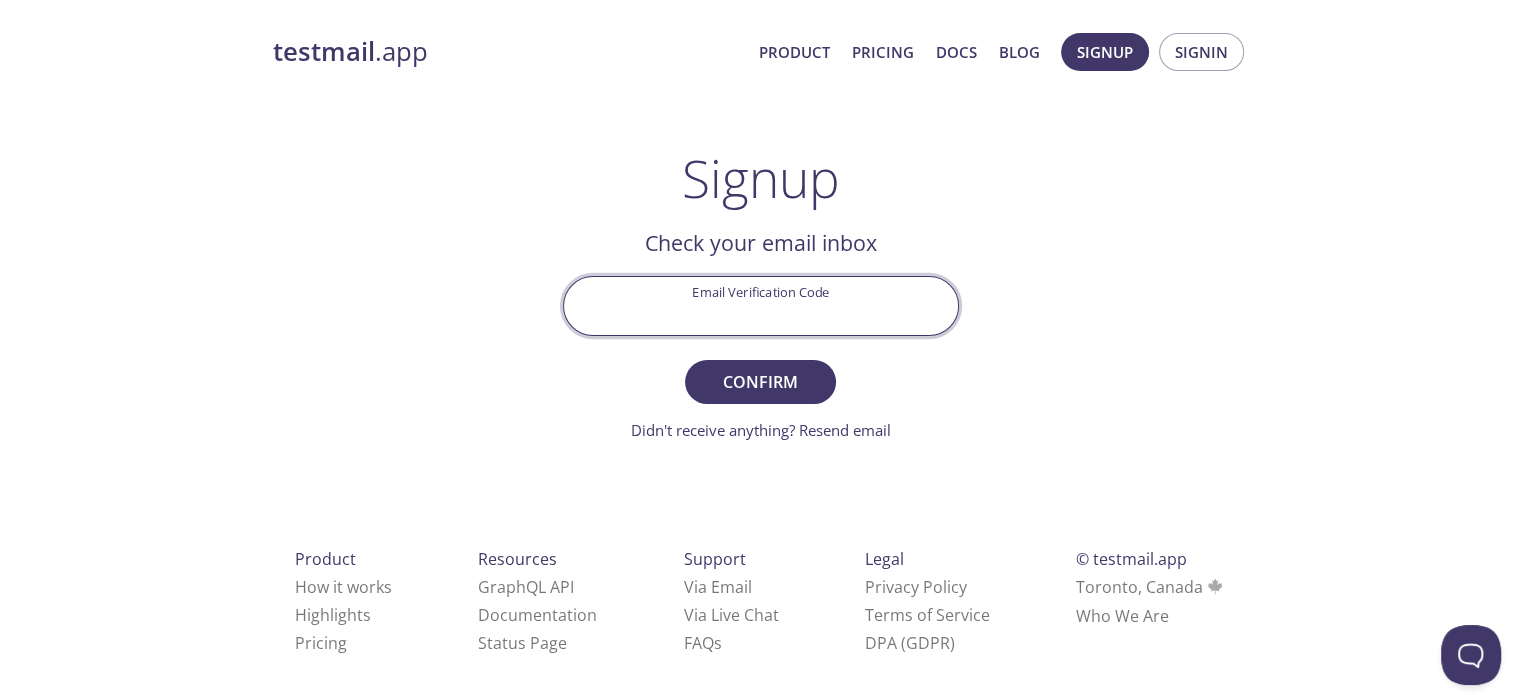 click at bounding box center (761, 305) 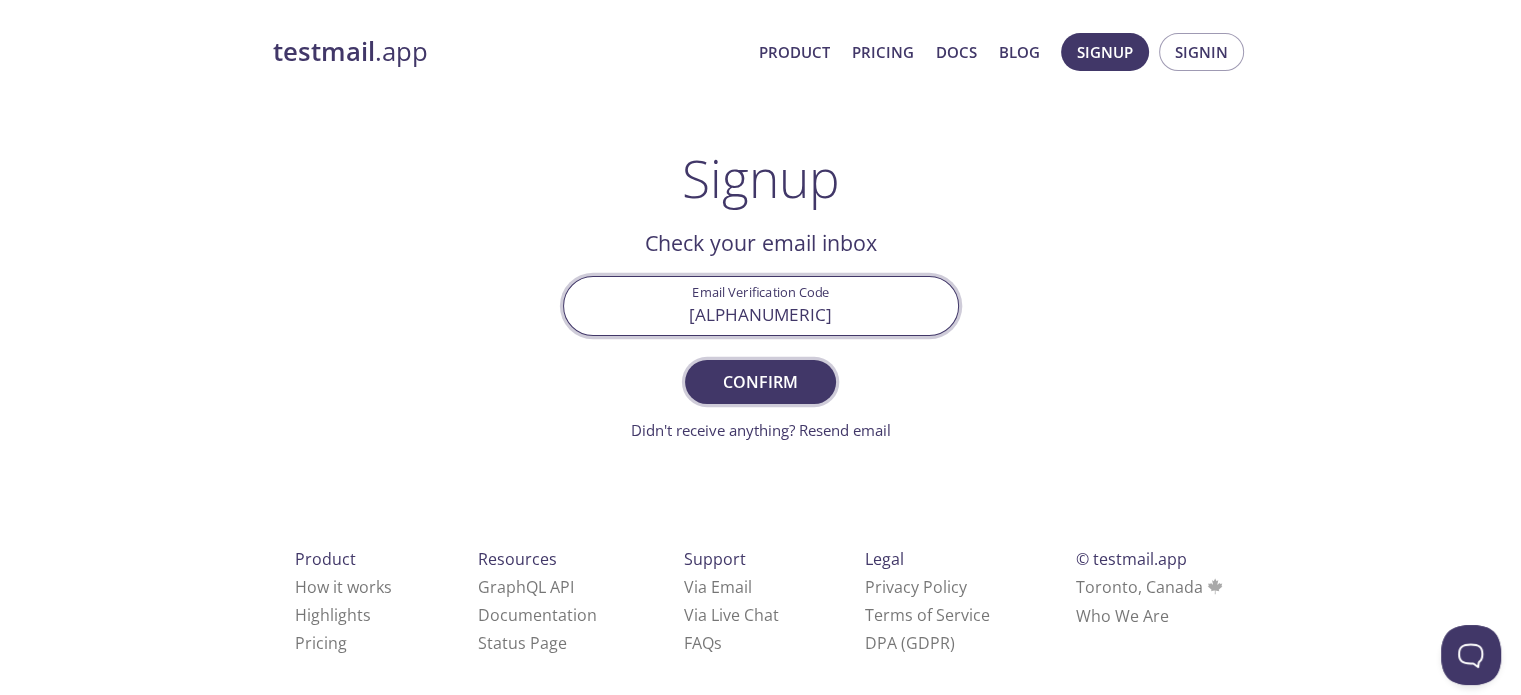 type on "H39R62B" 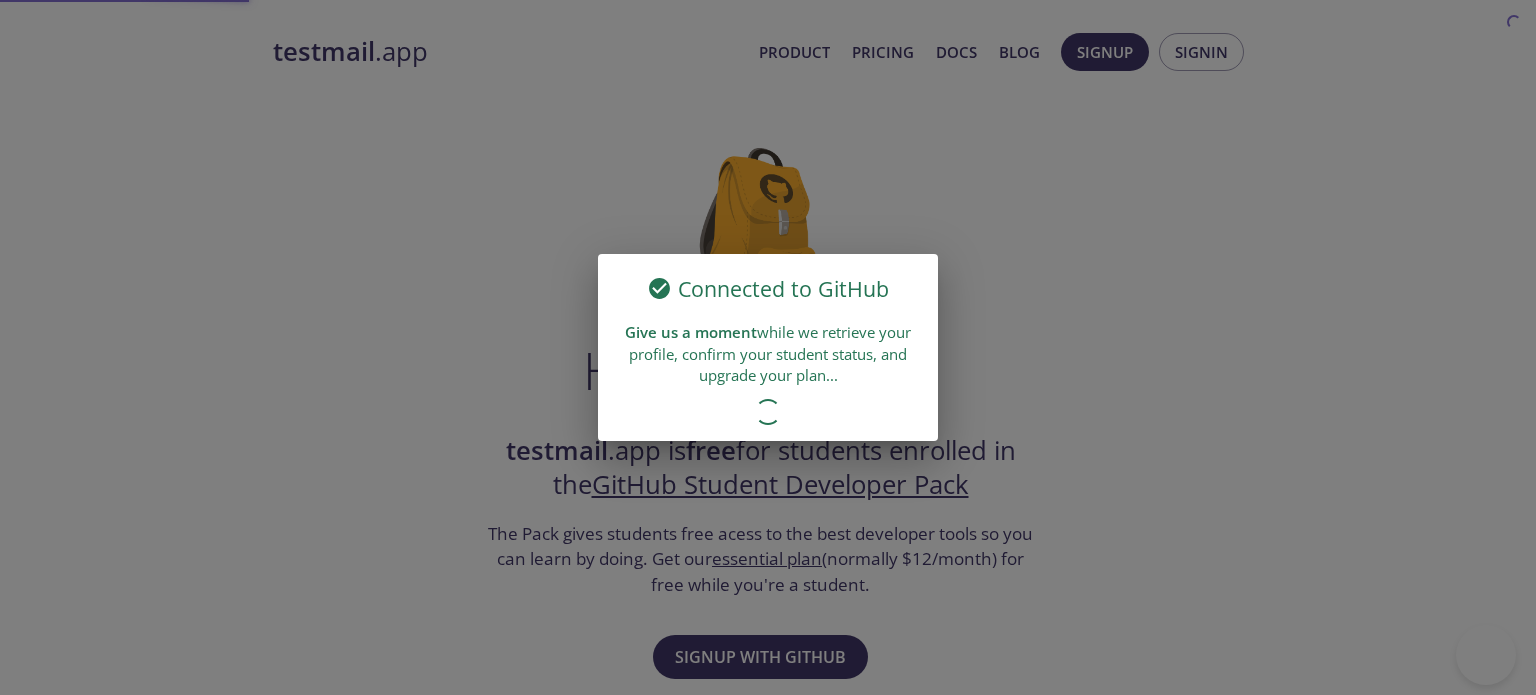 scroll, scrollTop: 0, scrollLeft: 0, axis: both 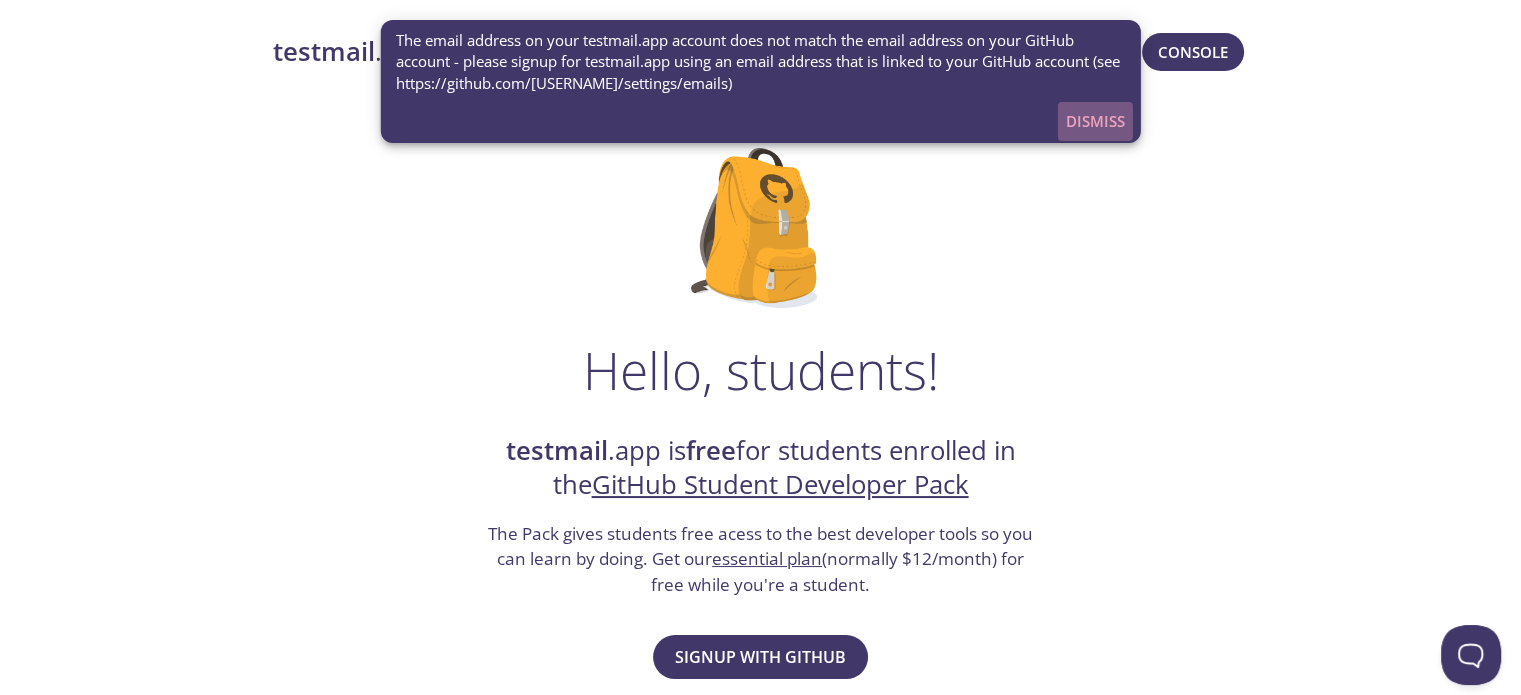 click on "Dismiss" at bounding box center [1095, 121] 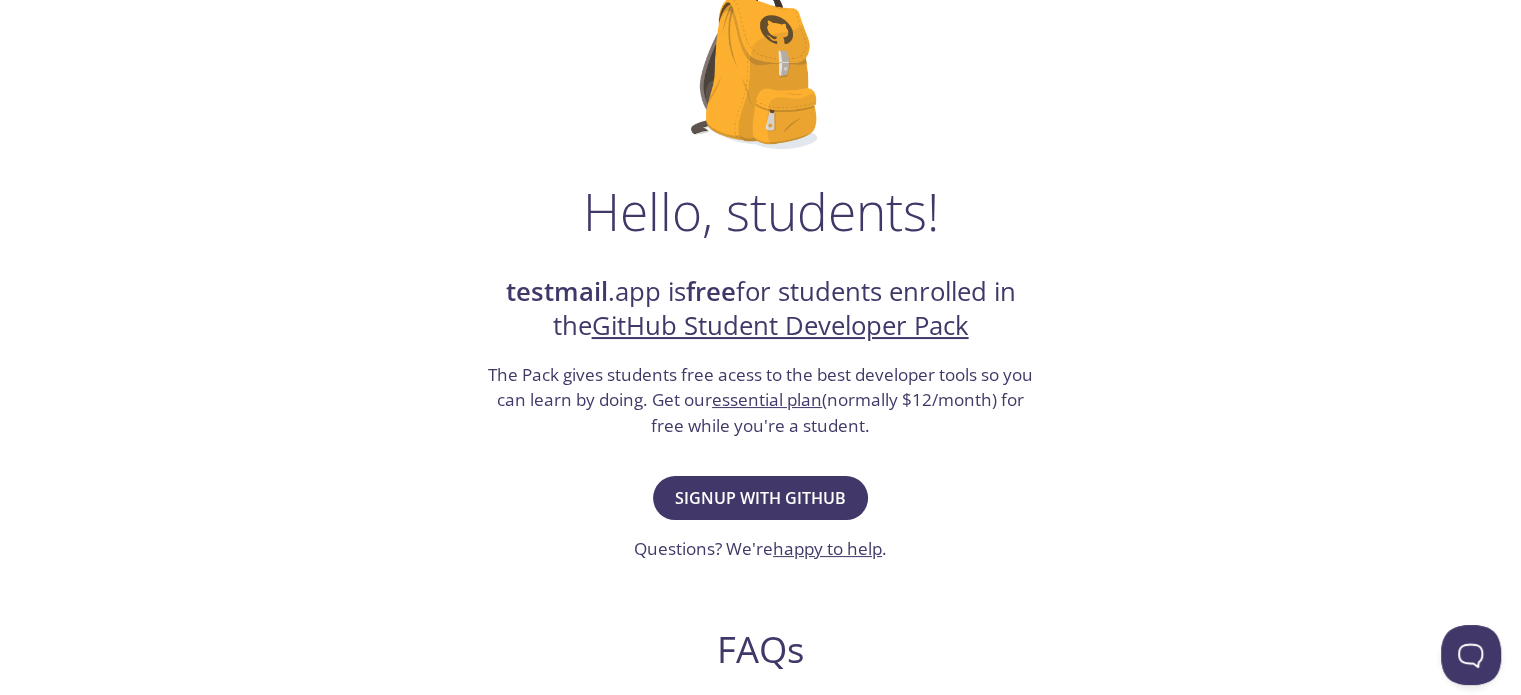 scroll, scrollTop: 200, scrollLeft: 0, axis: vertical 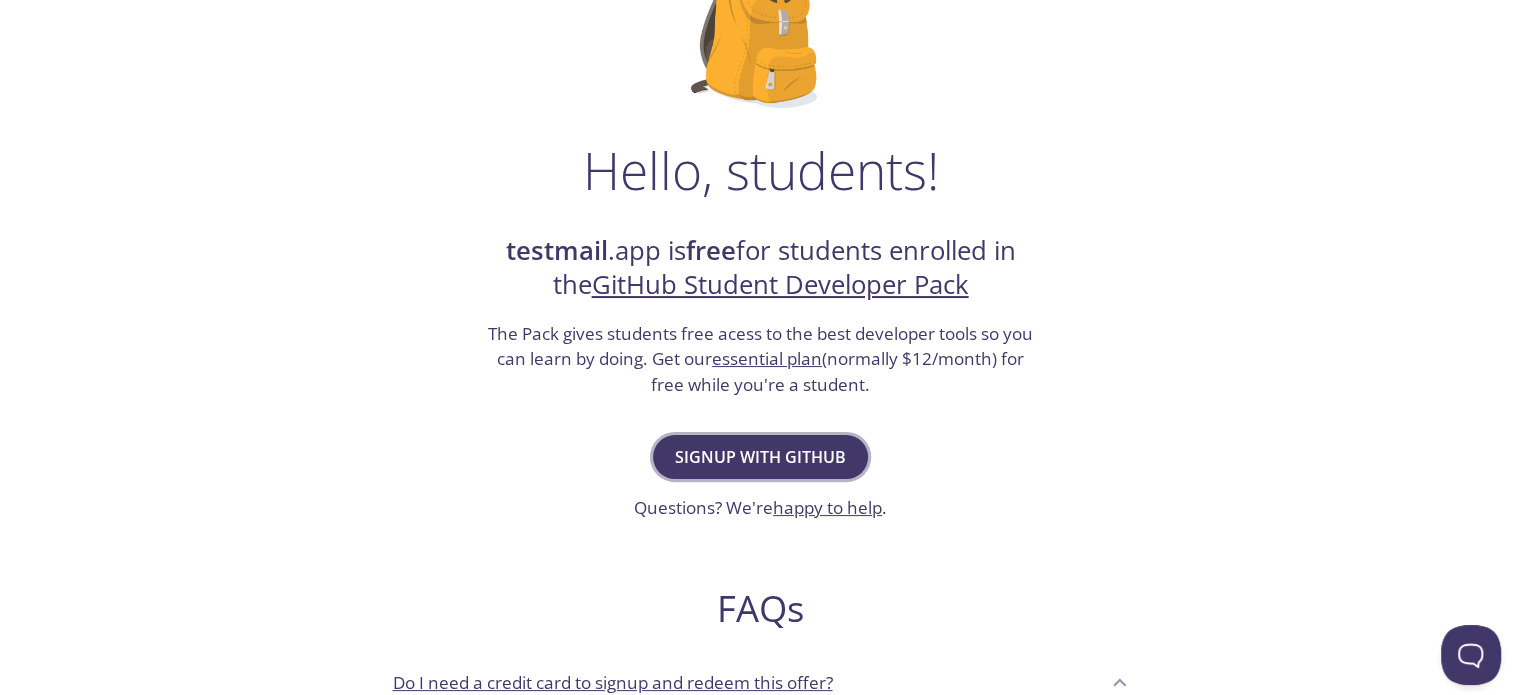 click on "Signup with GitHub" at bounding box center (760, 457) 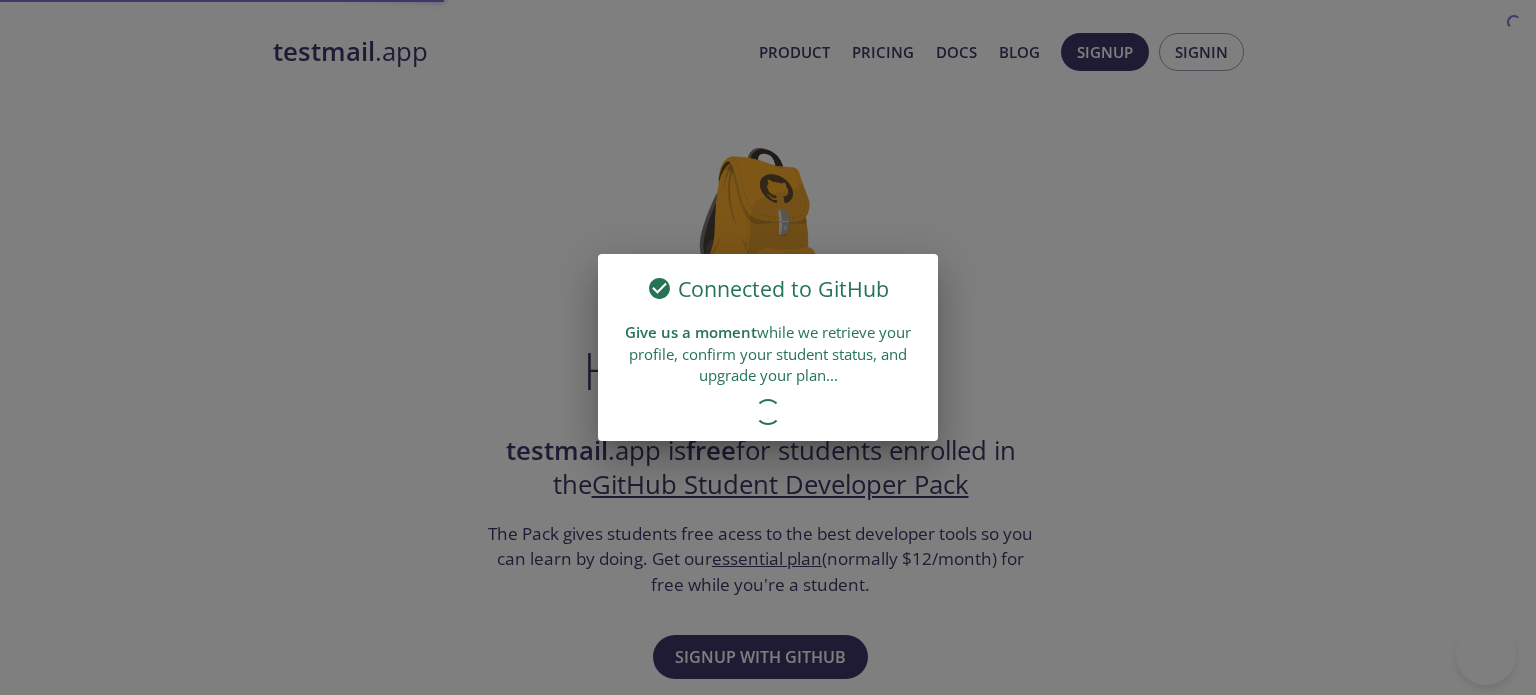 scroll, scrollTop: 0, scrollLeft: 0, axis: both 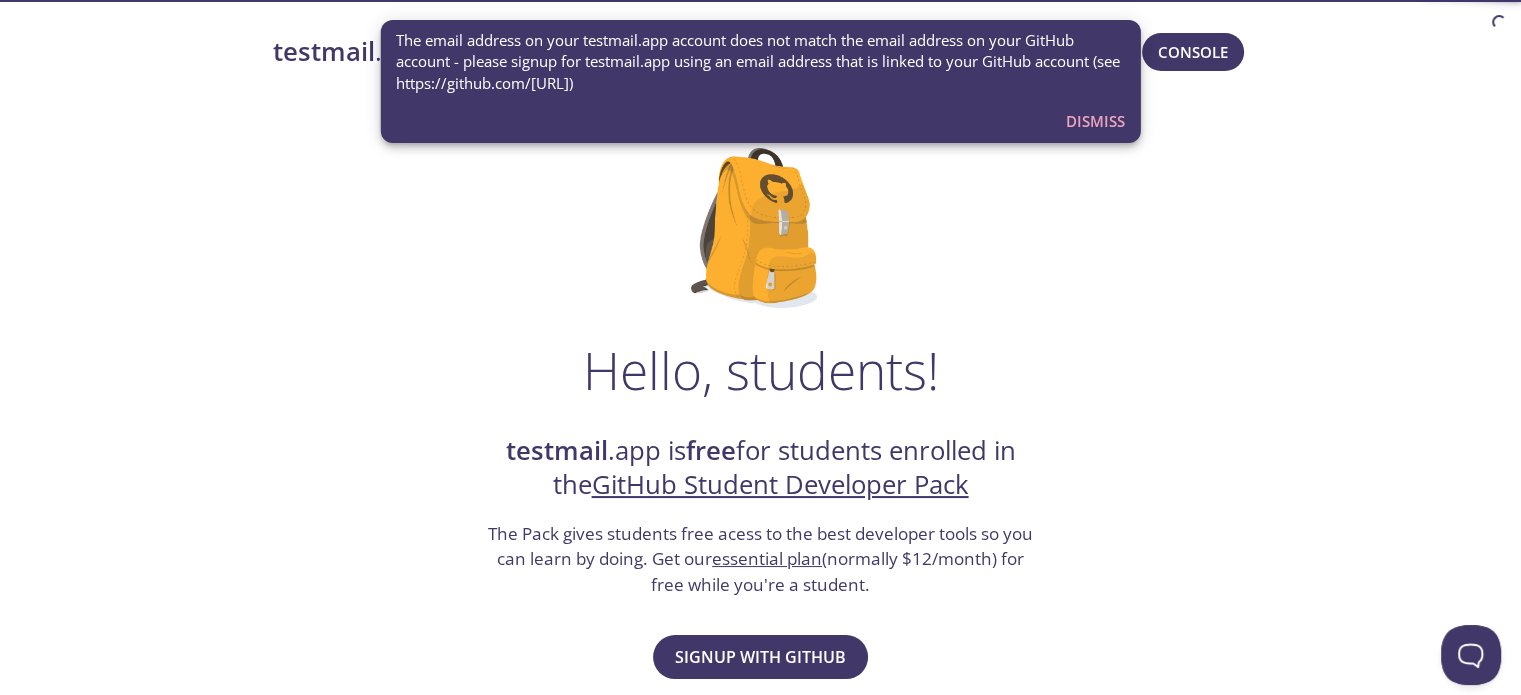 click on "Dismiss" at bounding box center [1095, 121] 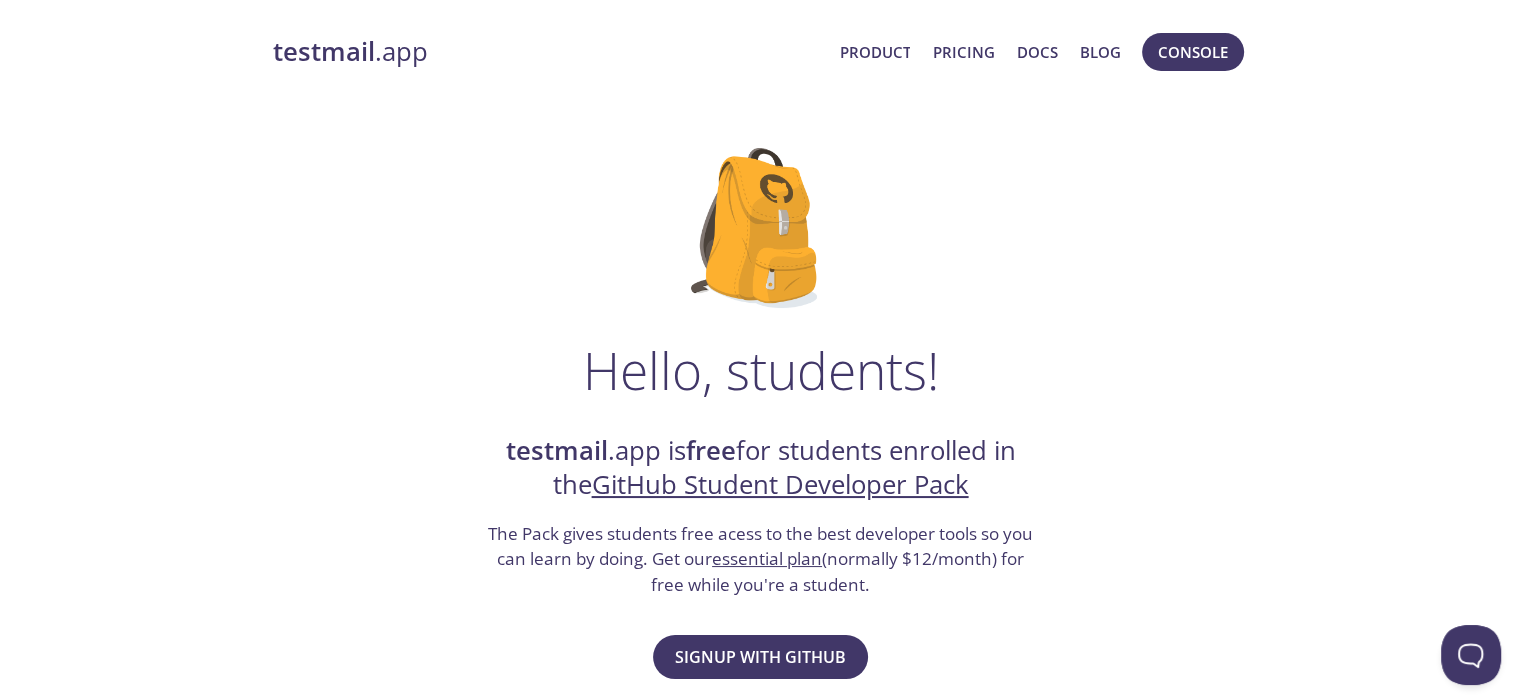 click on "testmail" at bounding box center [324, 51] 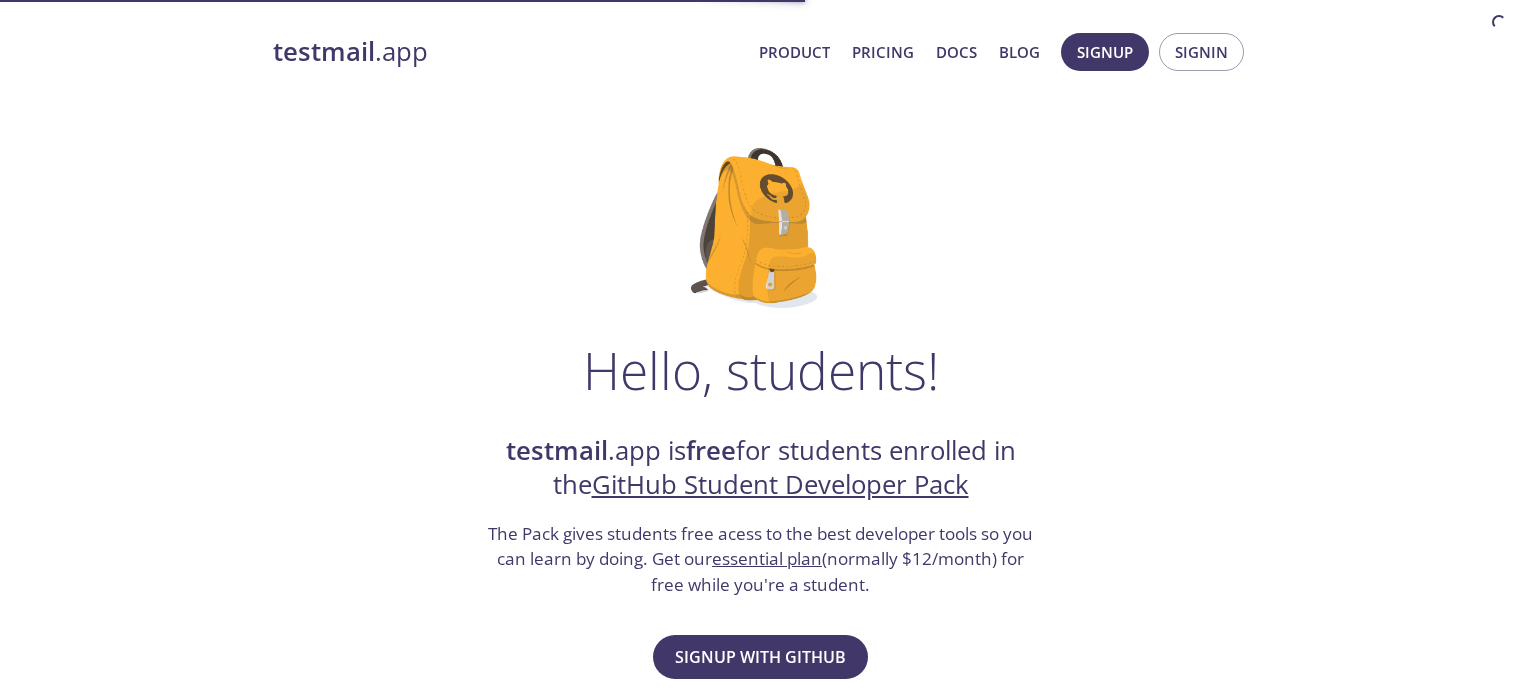 scroll, scrollTop: 0, scrollLeft: 0, axis: both 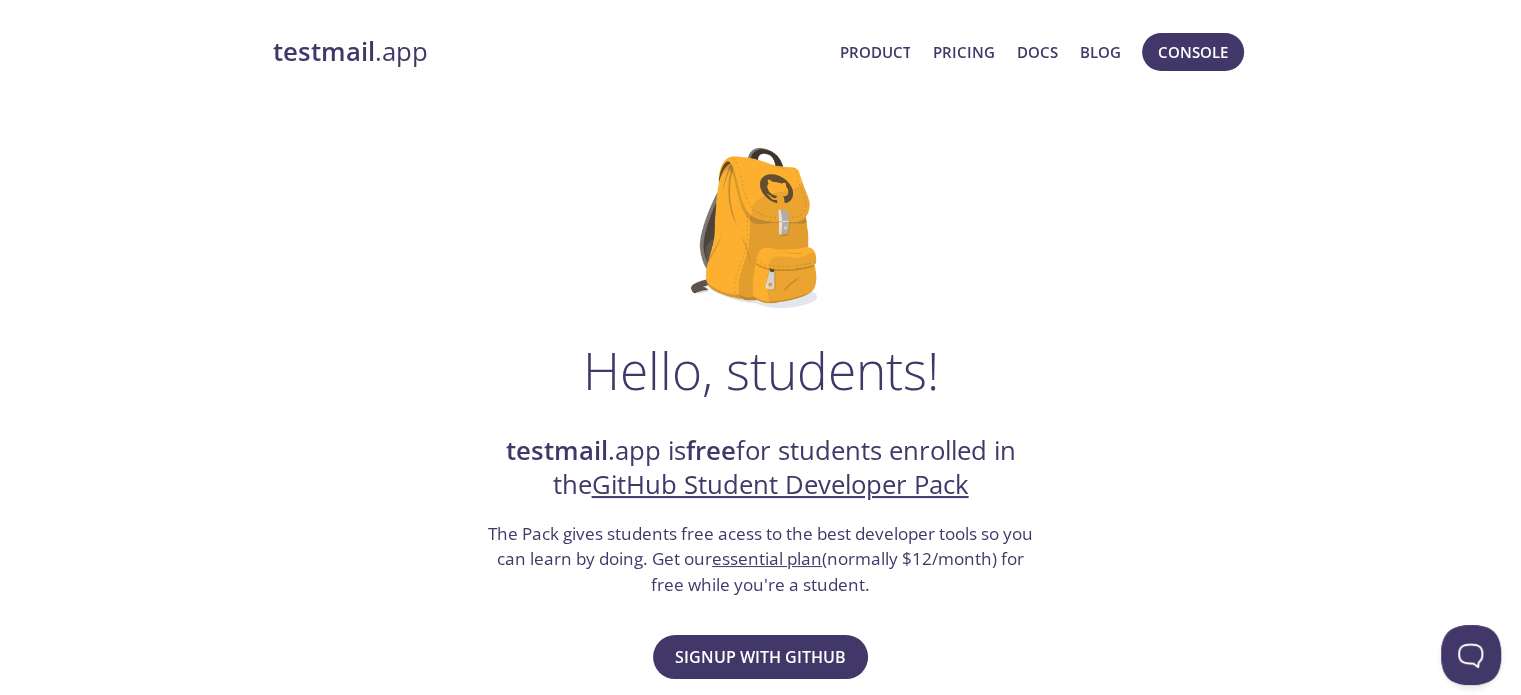 click on "GitHub Student Developer Pack" at bounding box center (780, 484) 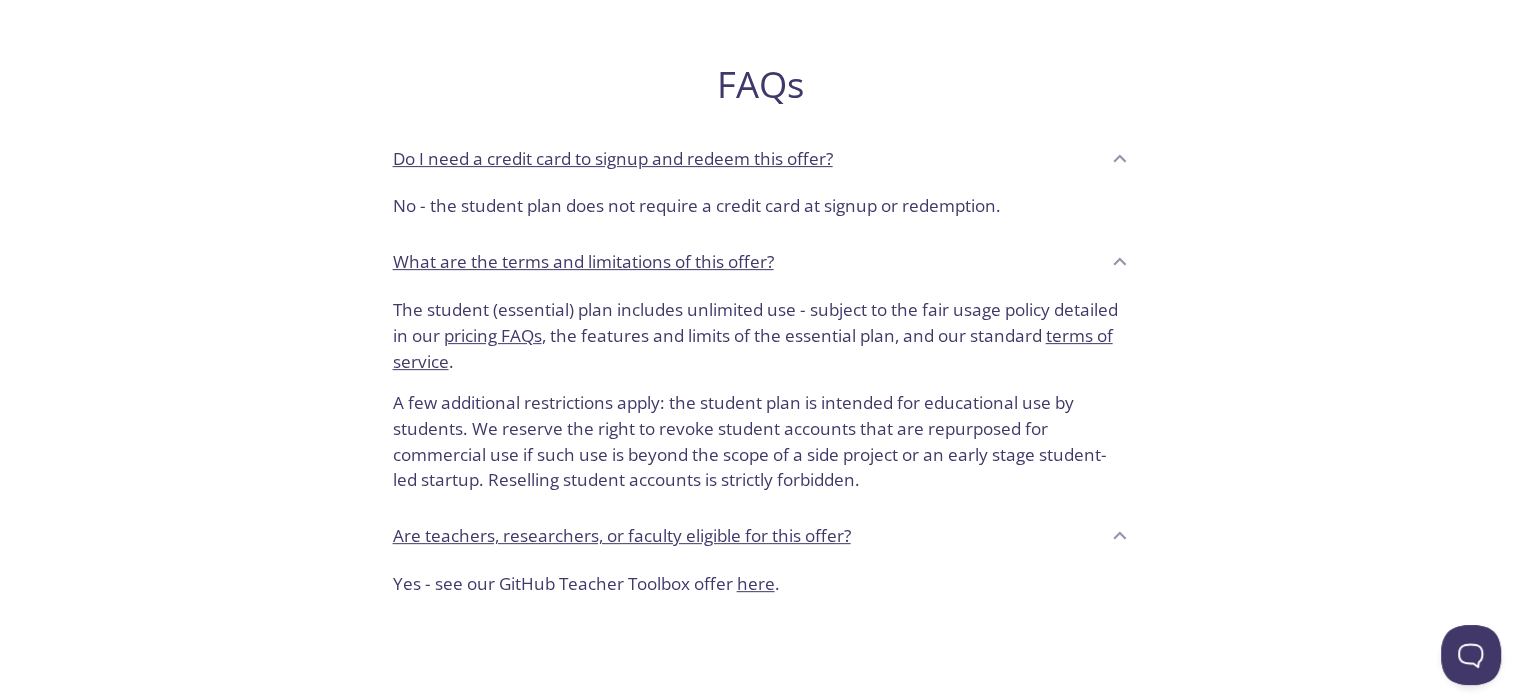 scroll, scrollTop: 513, scrollLeft: 0, axis: vertical 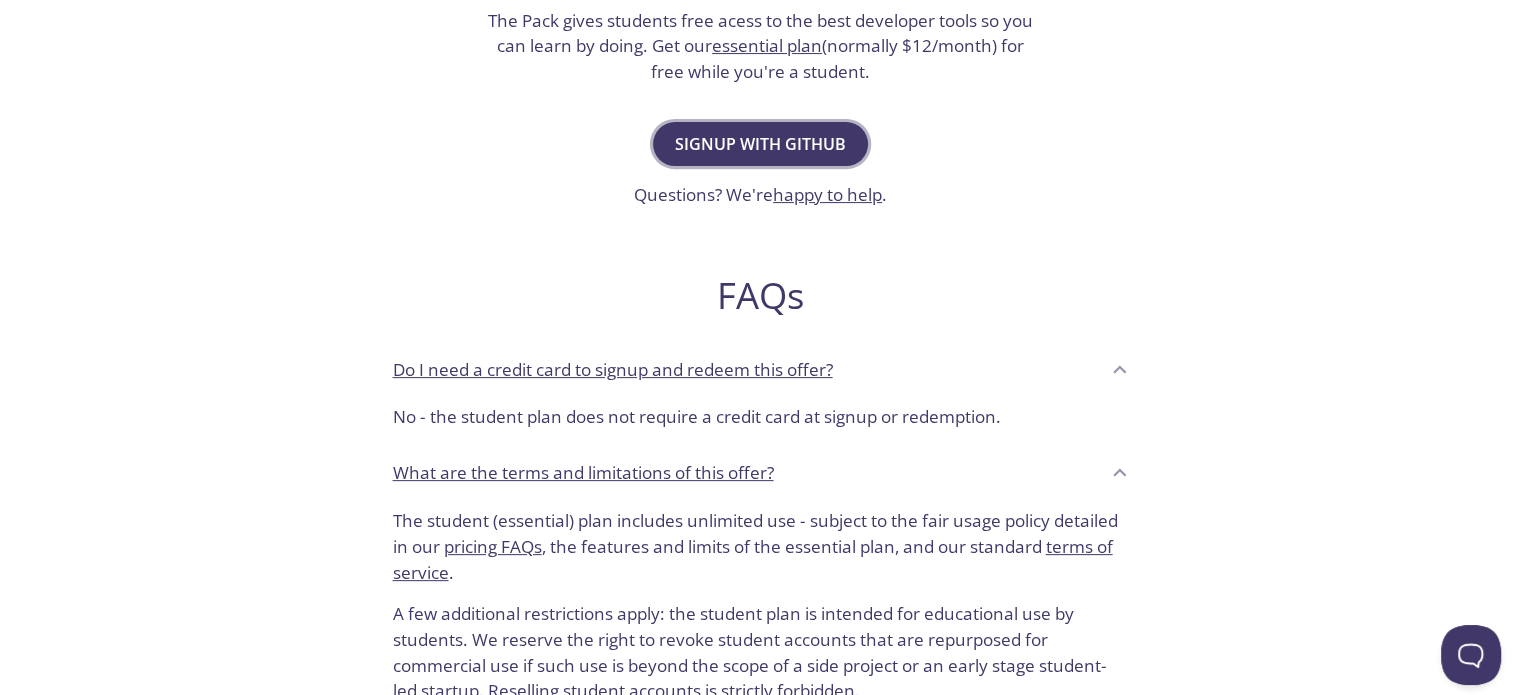 click on "Signup with GitHub" at bounding box center (760, 144) 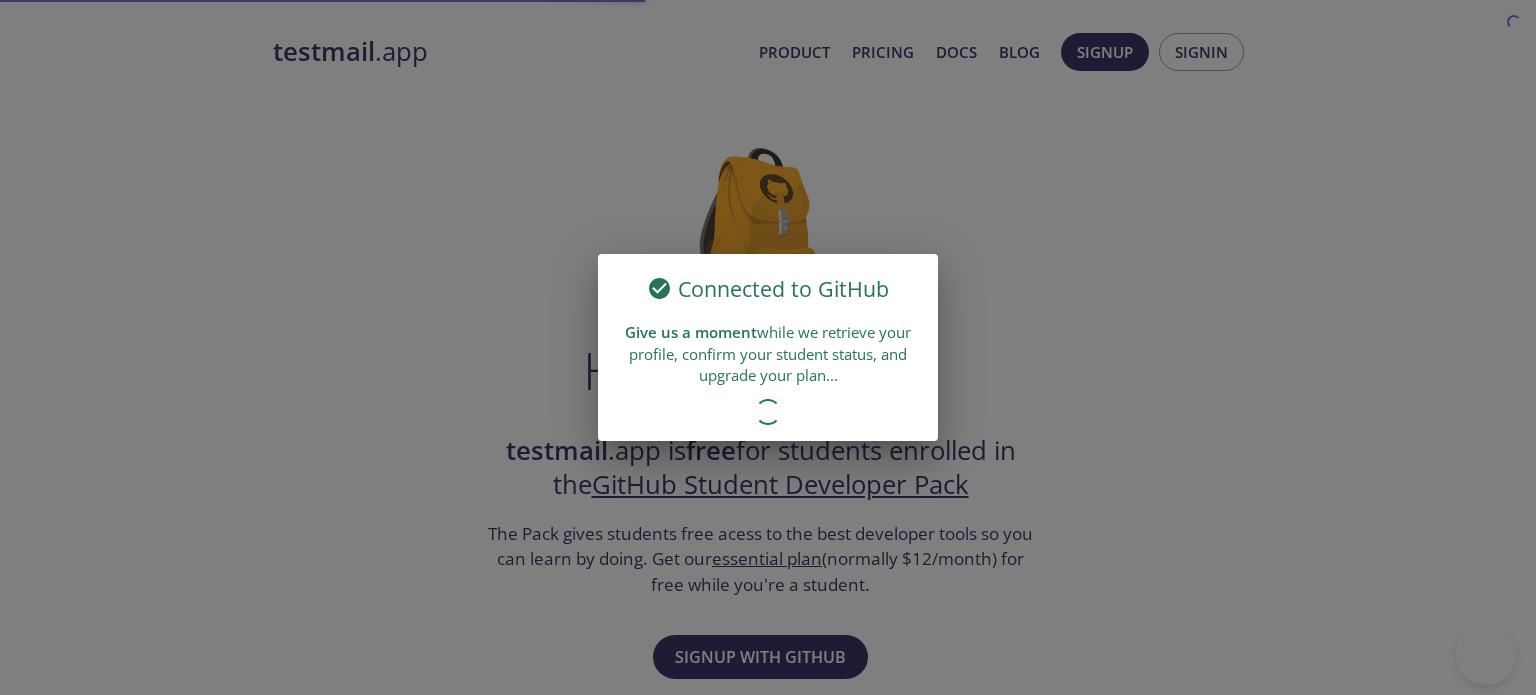 scroll, scrollTop: 0, scrollLeft: 0, axis: both 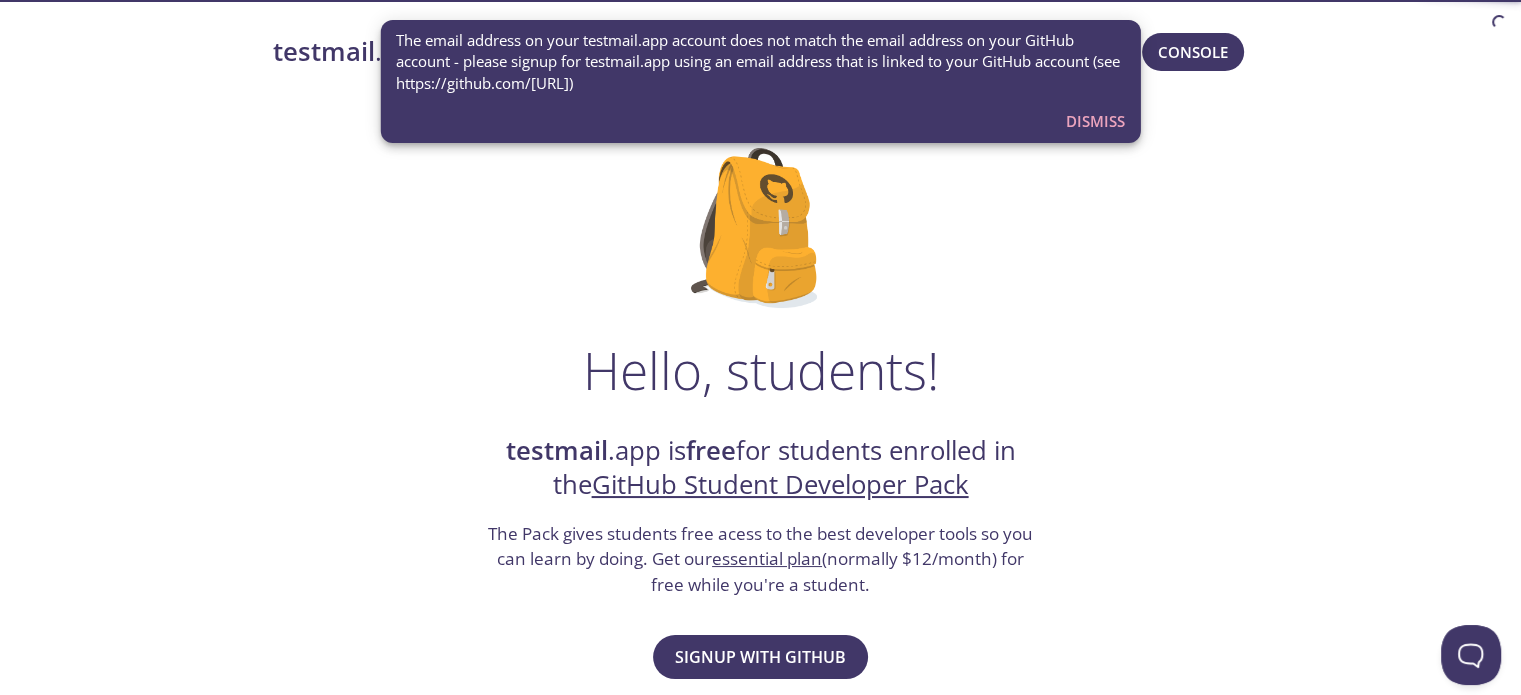 click on "The email address on your testmail.app account does not match the email address on your GitHub account - please signup for testmail.app using an email address that is linked to your GitHub account (see https://github.com/[URL])" at bounding box center (760, 62) 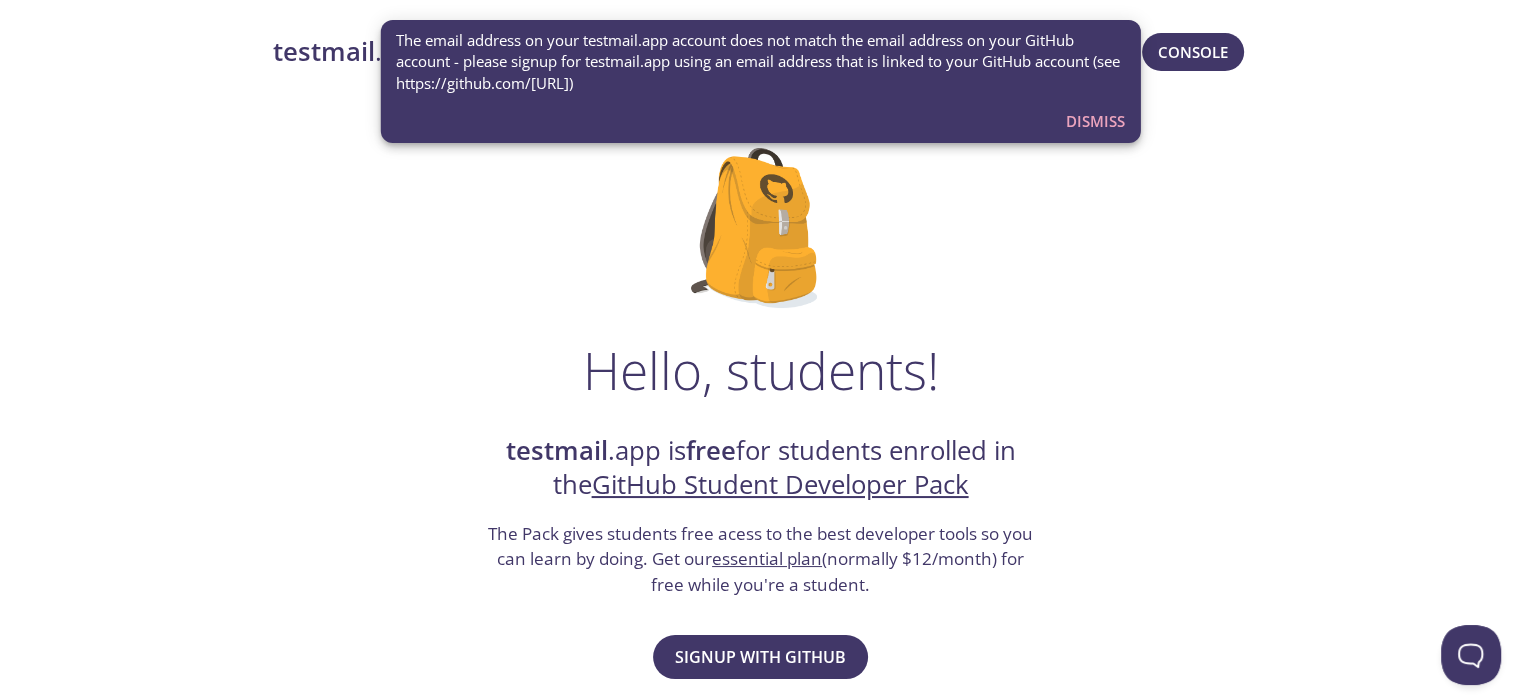 click on "The email address on your testmail.app account does not match the email address on your GitHub account - please signup for testmail.app using an email address that is linked to your GitHub account (see https://github.com/[URL])" at bounding box center [760, 62] 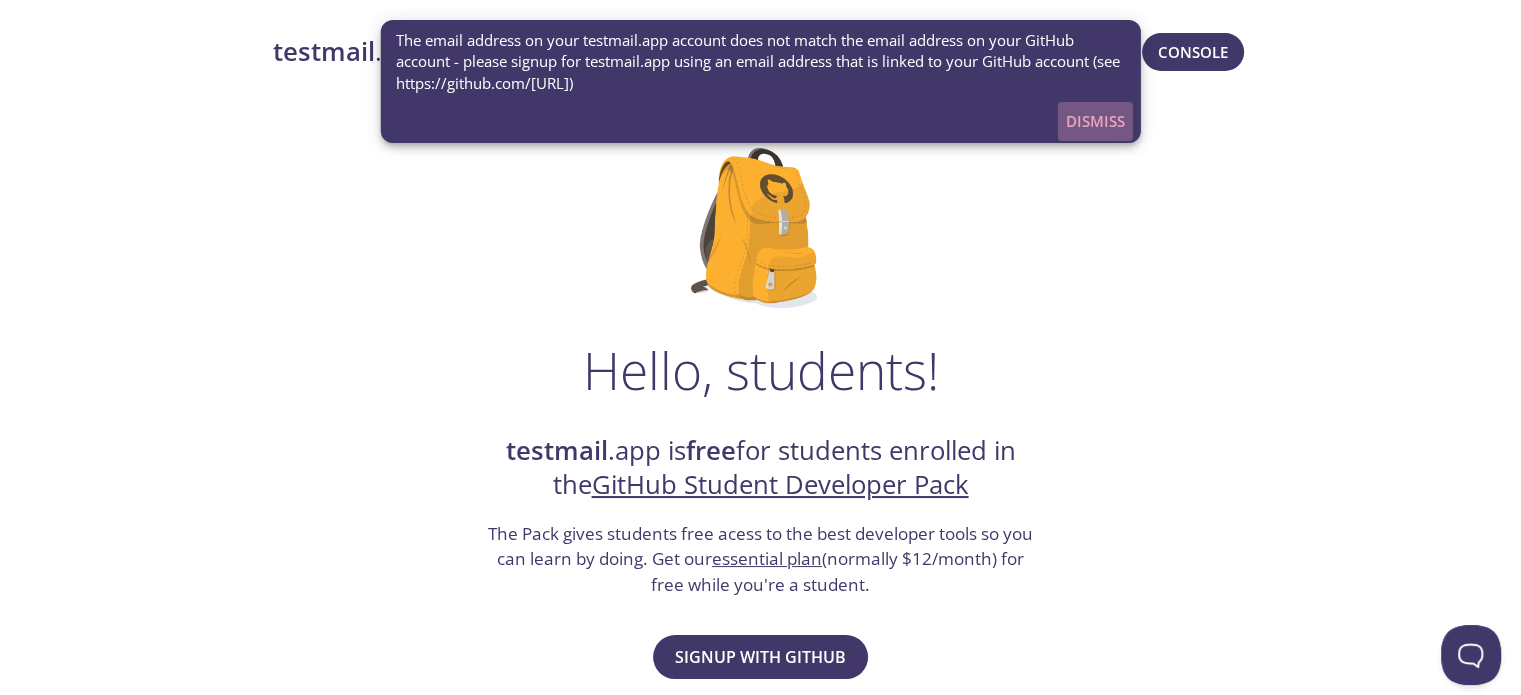 click on "Dismiss" at bounding box center [1095, 121] 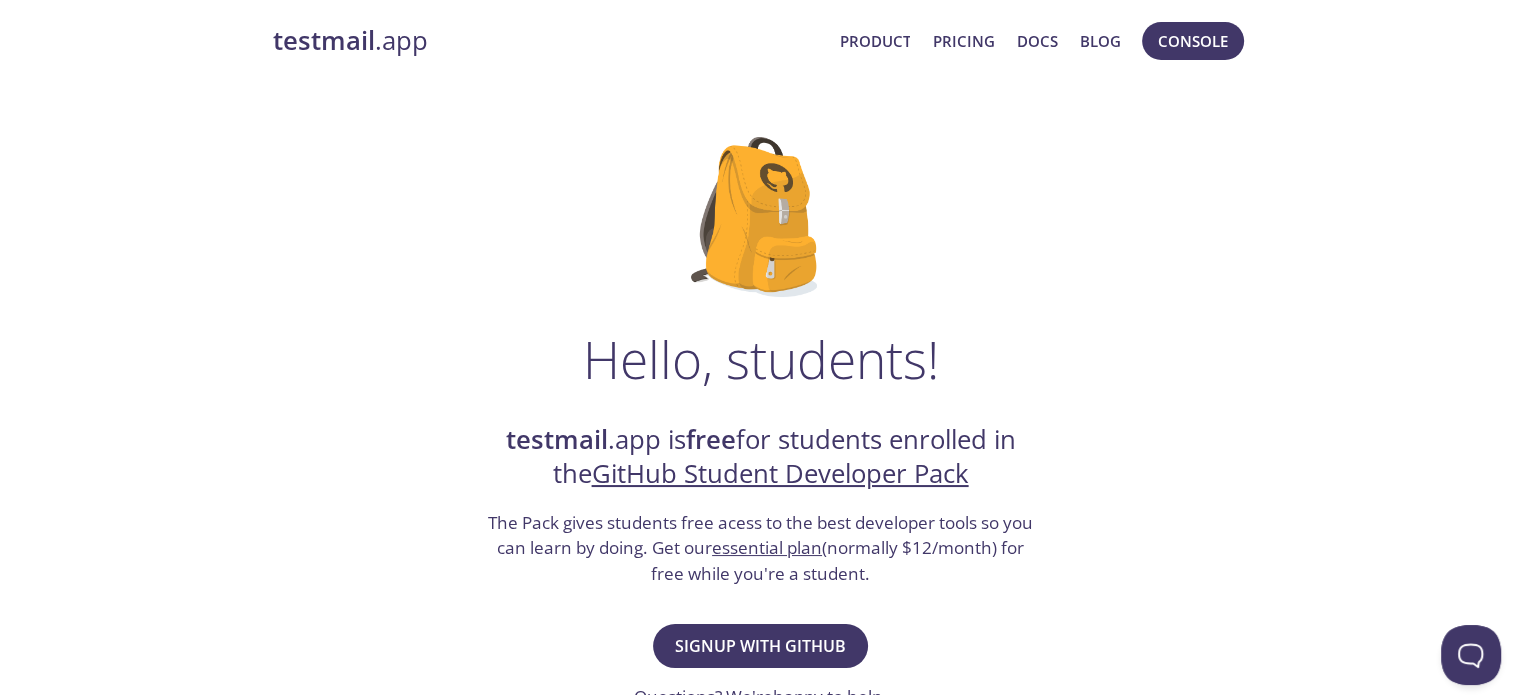 scroll, scrollTop: 0, scrollLeft: 0, axis: both 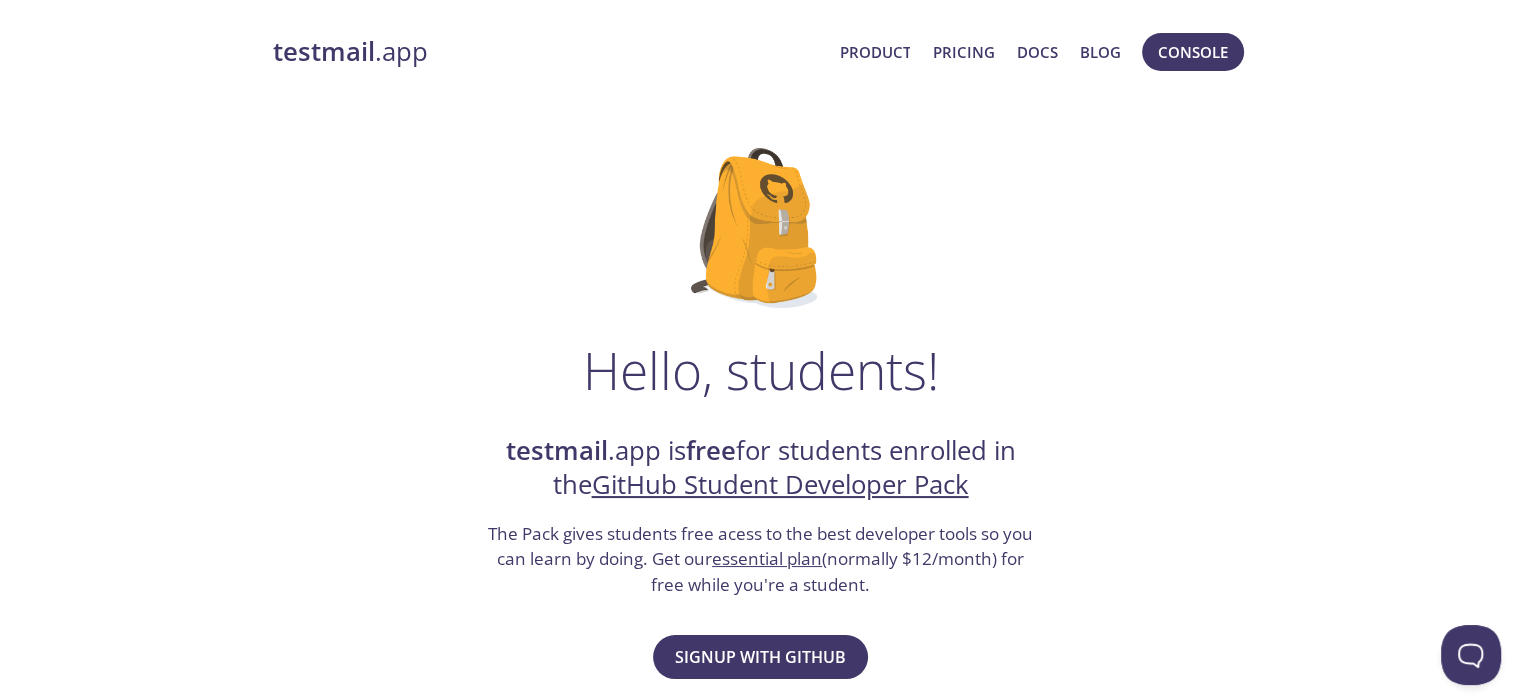 click on "essential plan" at bounding box center [767, 558] 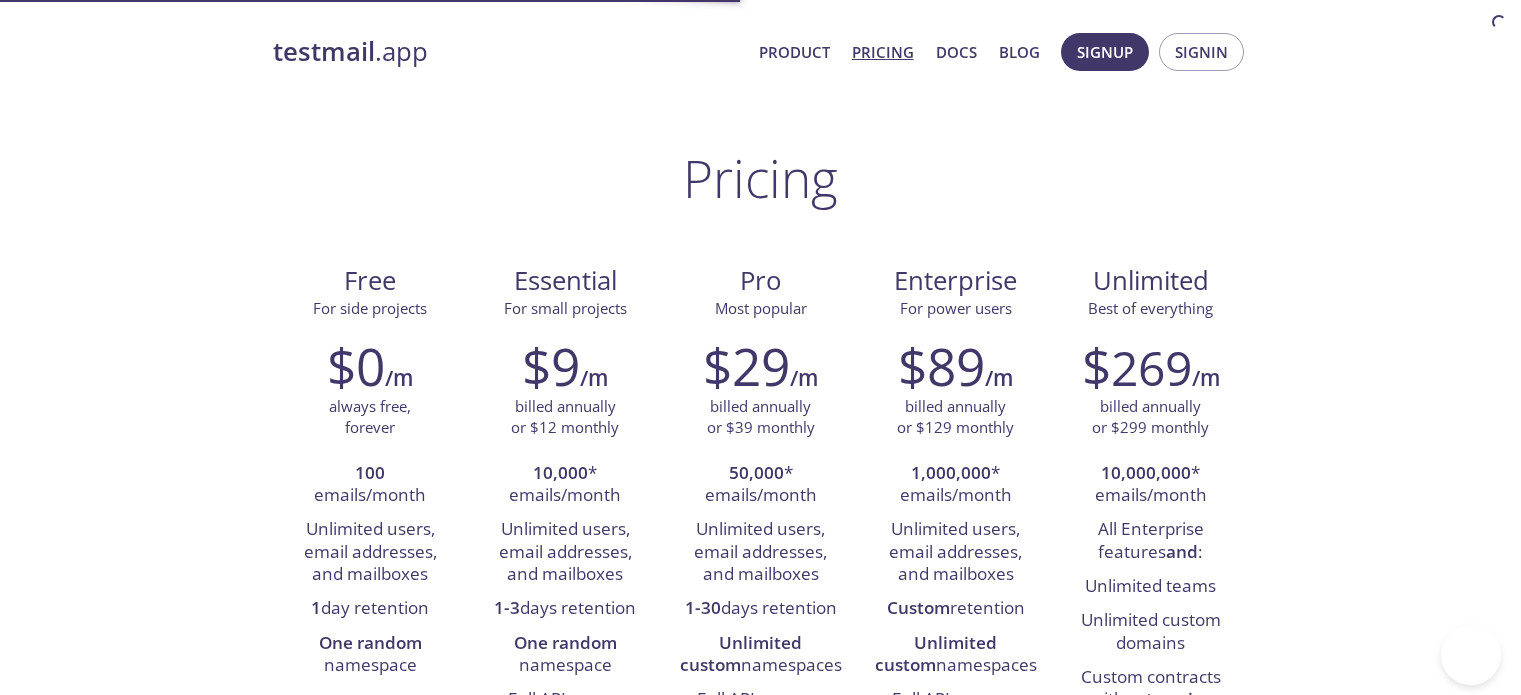 scroll, scrollTop: 0, scrollLeft: 0, axis: both 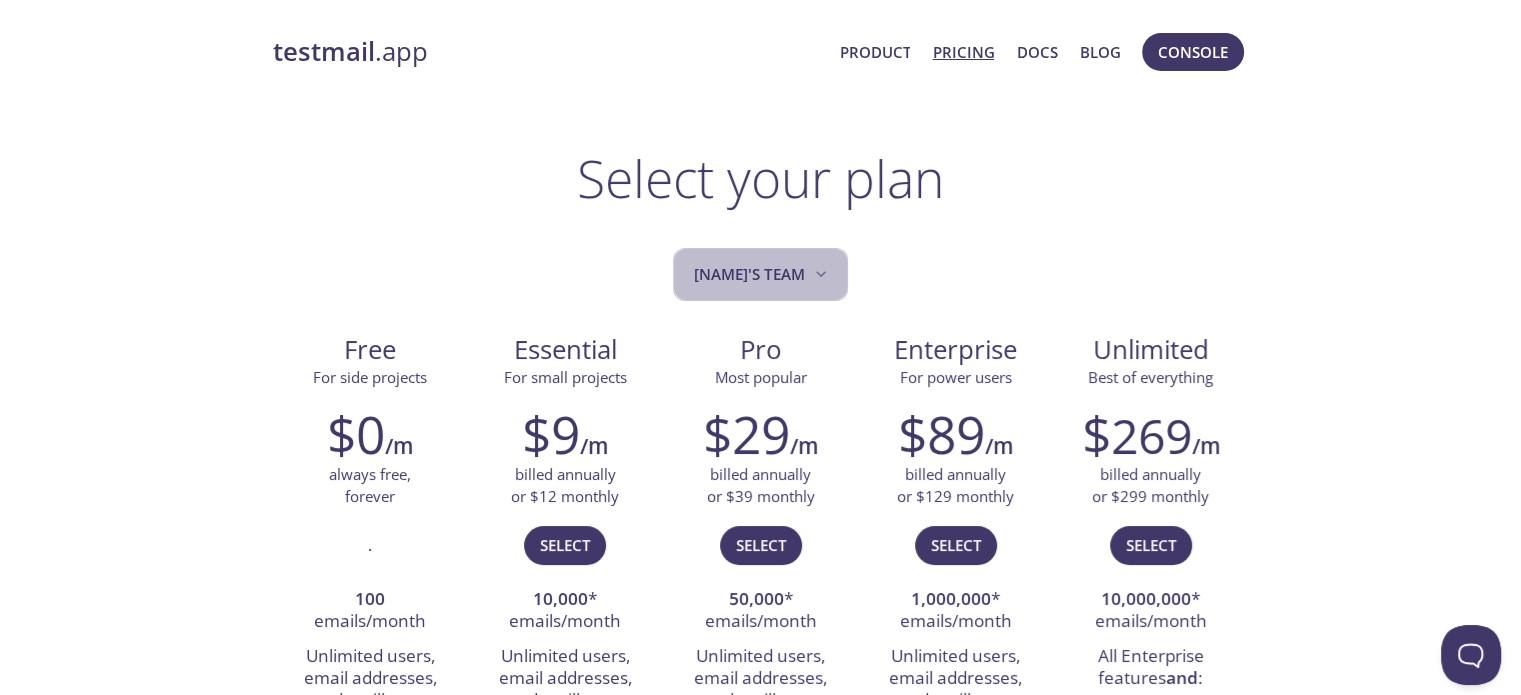 click at bounding box center [821, 274] 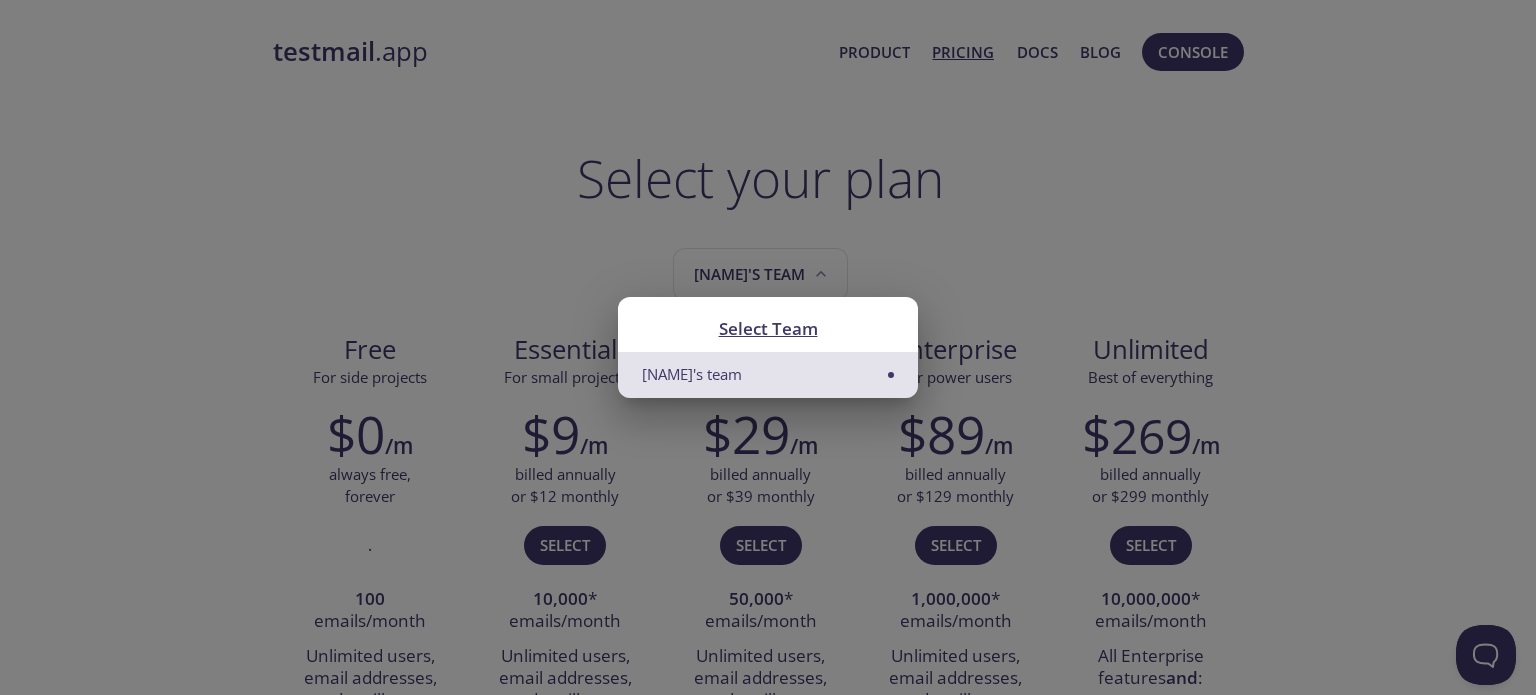 click on "[NAME]'s team" at bounding box center (768, 374) 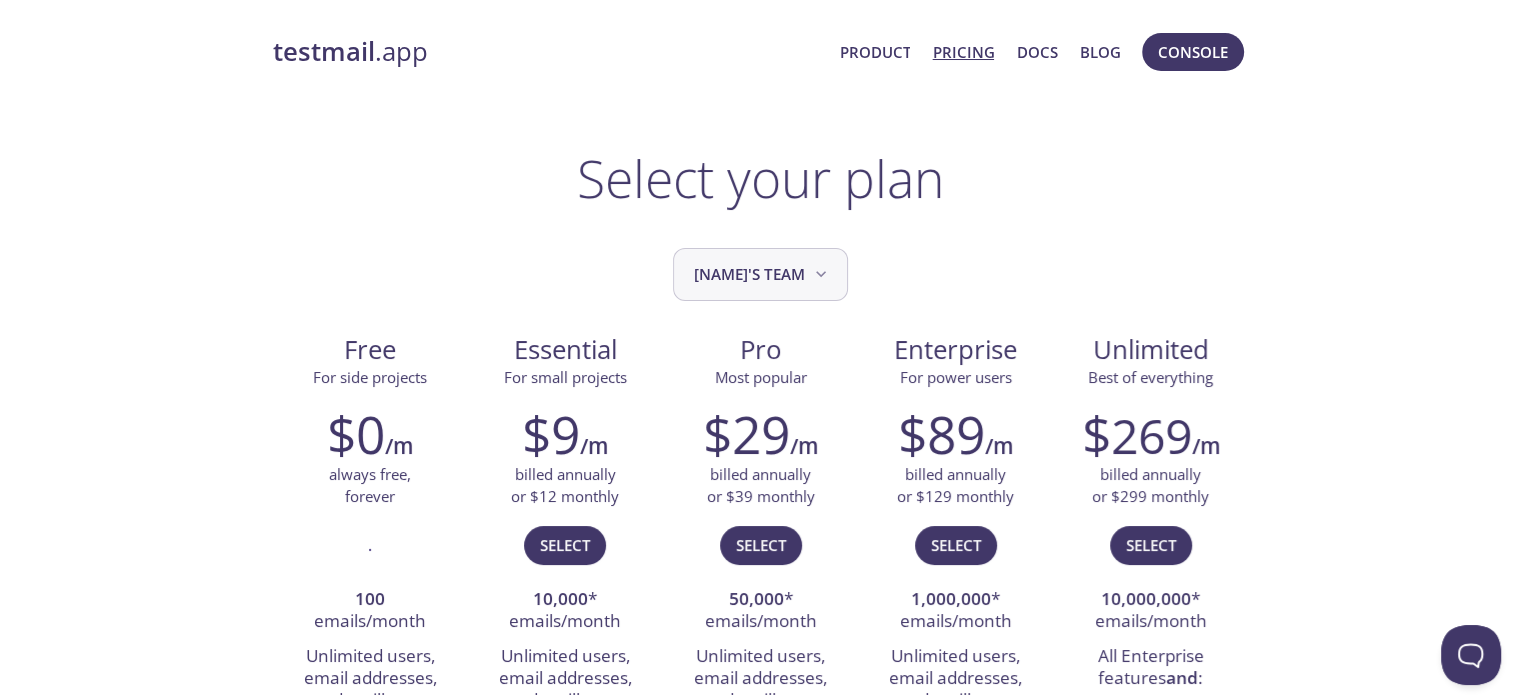 click on "[NAME]'s team" at bounding box center [762, 274] 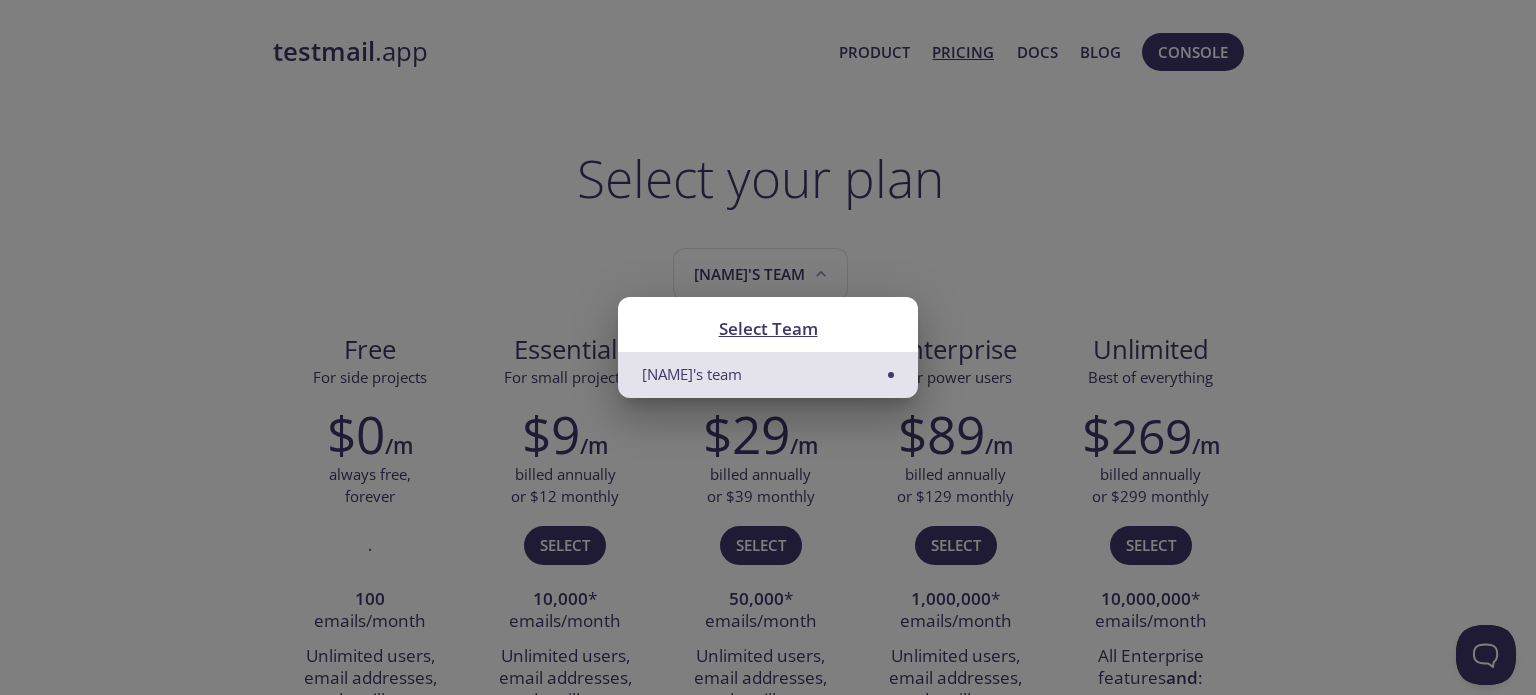 click on "Select Team Raj's team" at bounding box center [768, 347] 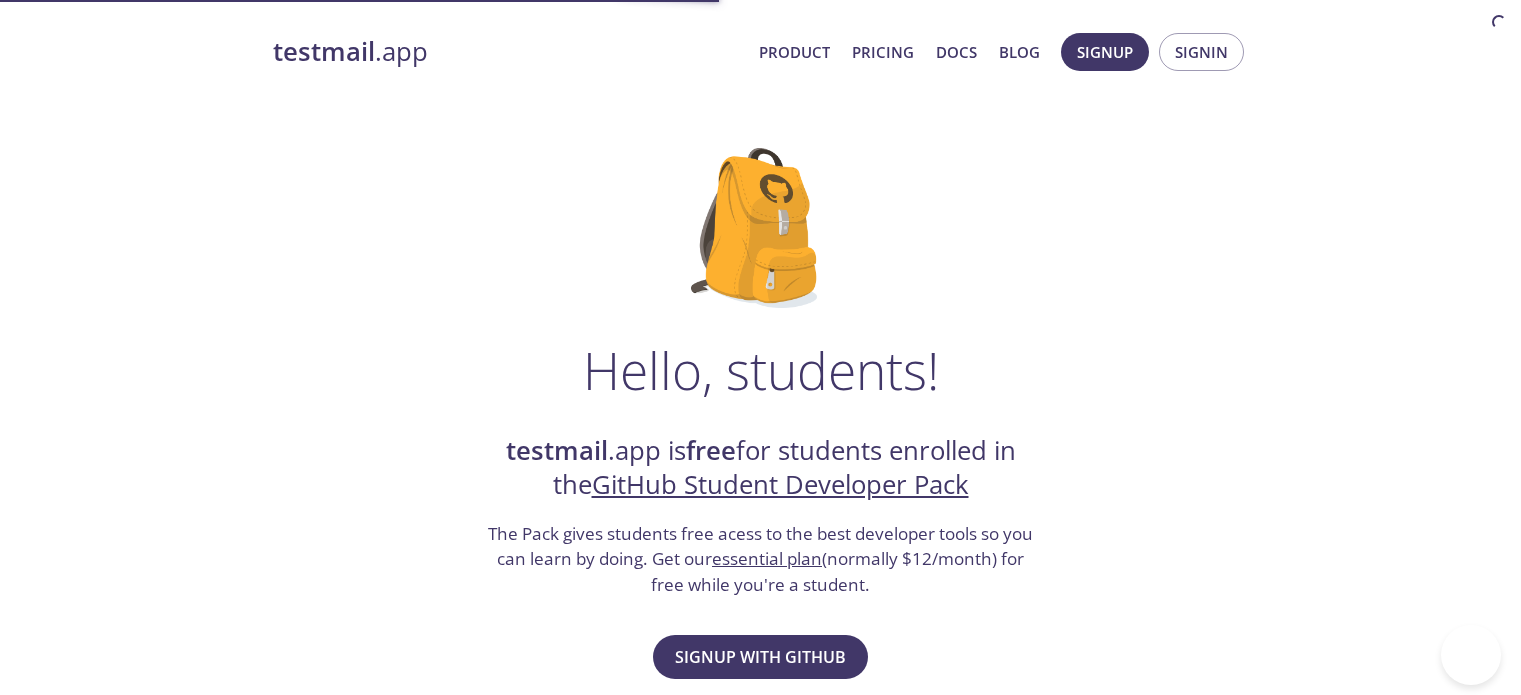 scroll, scrollTop: 0, scrollLeft: 0, axis: both 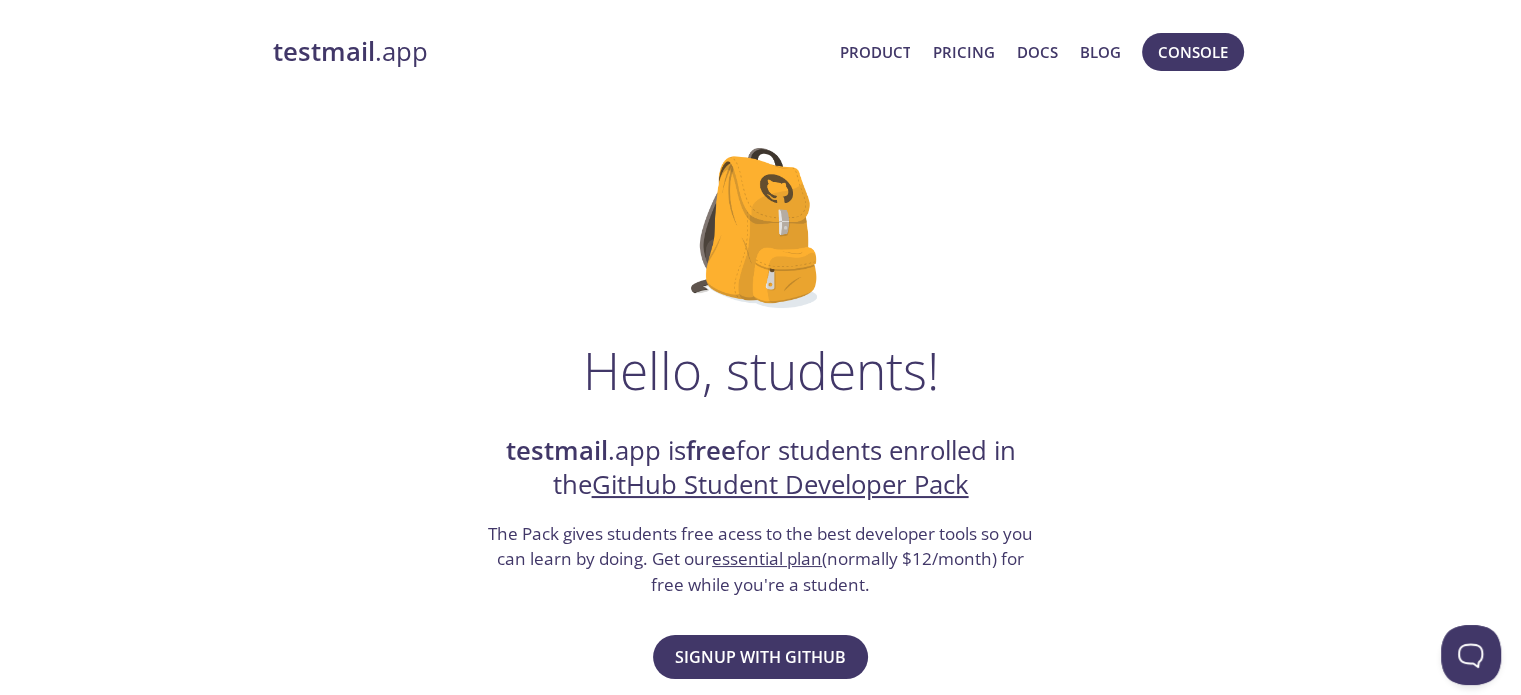 click on "testmail" at bounding box center (324, 51) 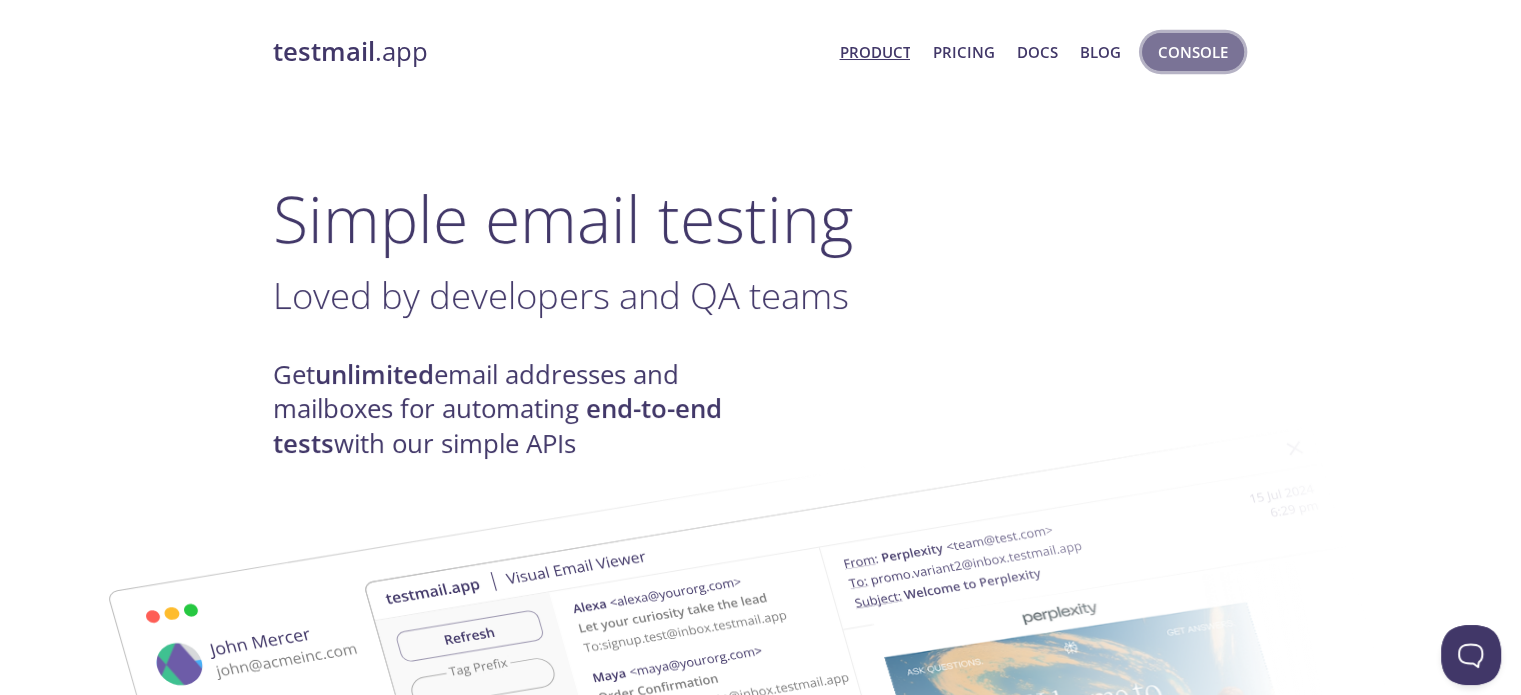 click on "Console" at bounding box center (1193, 52) 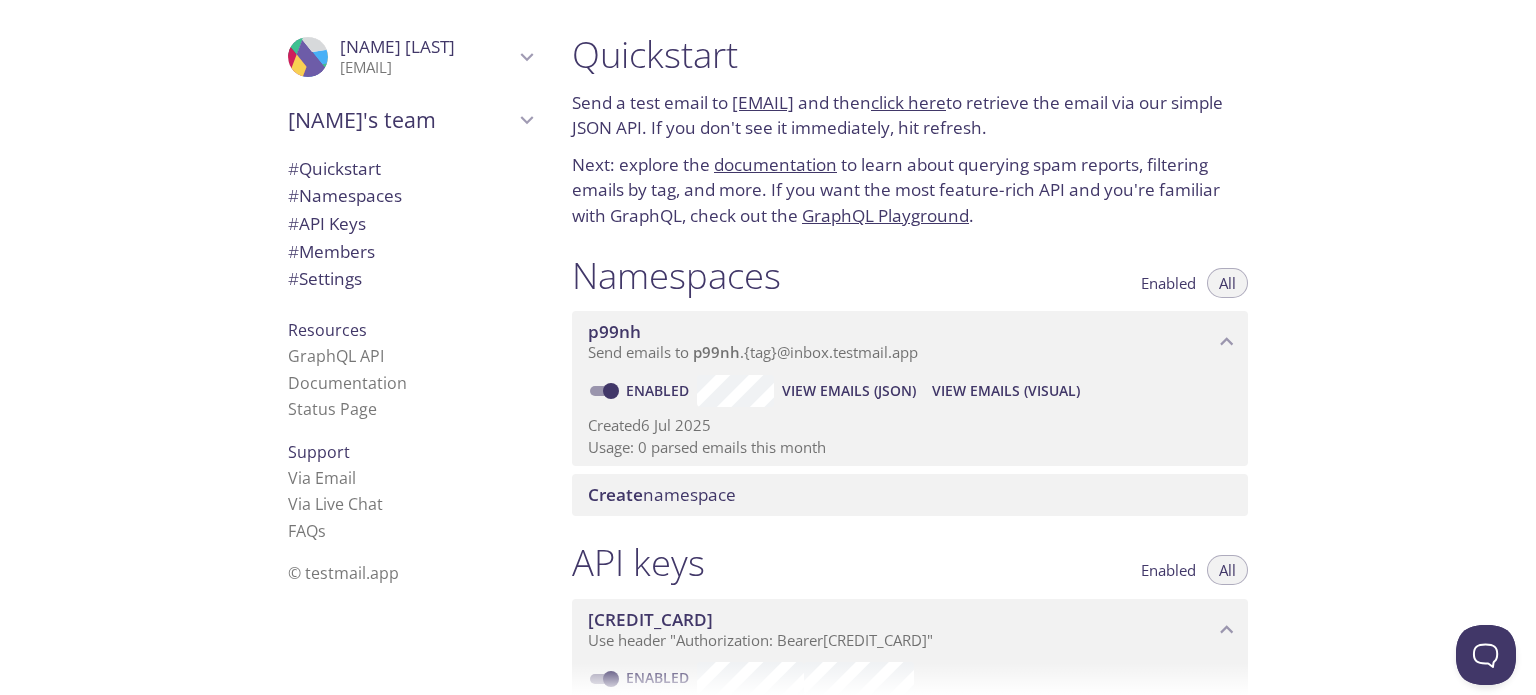 click on "[EMAIL]" at bounding box center (427, 68) 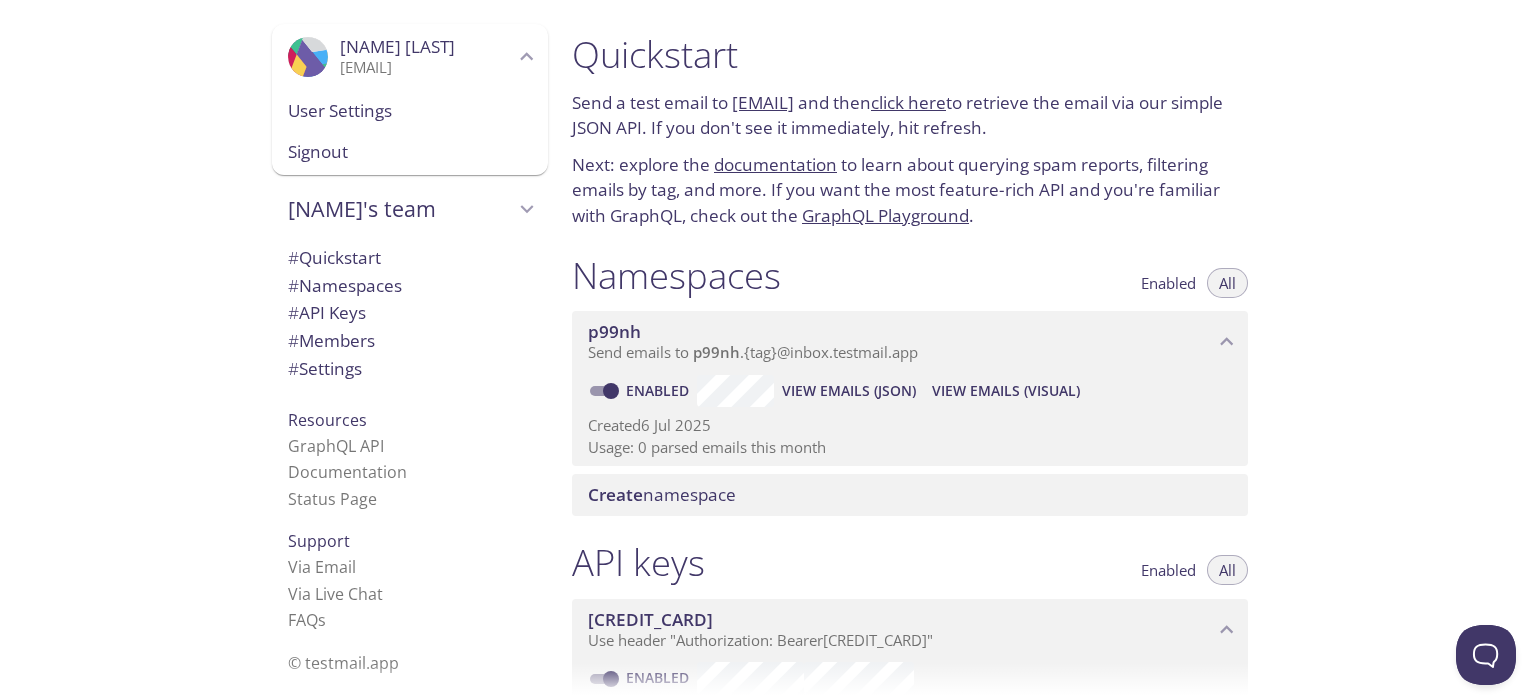 click on "Signout" at bounding box center (410, 152) 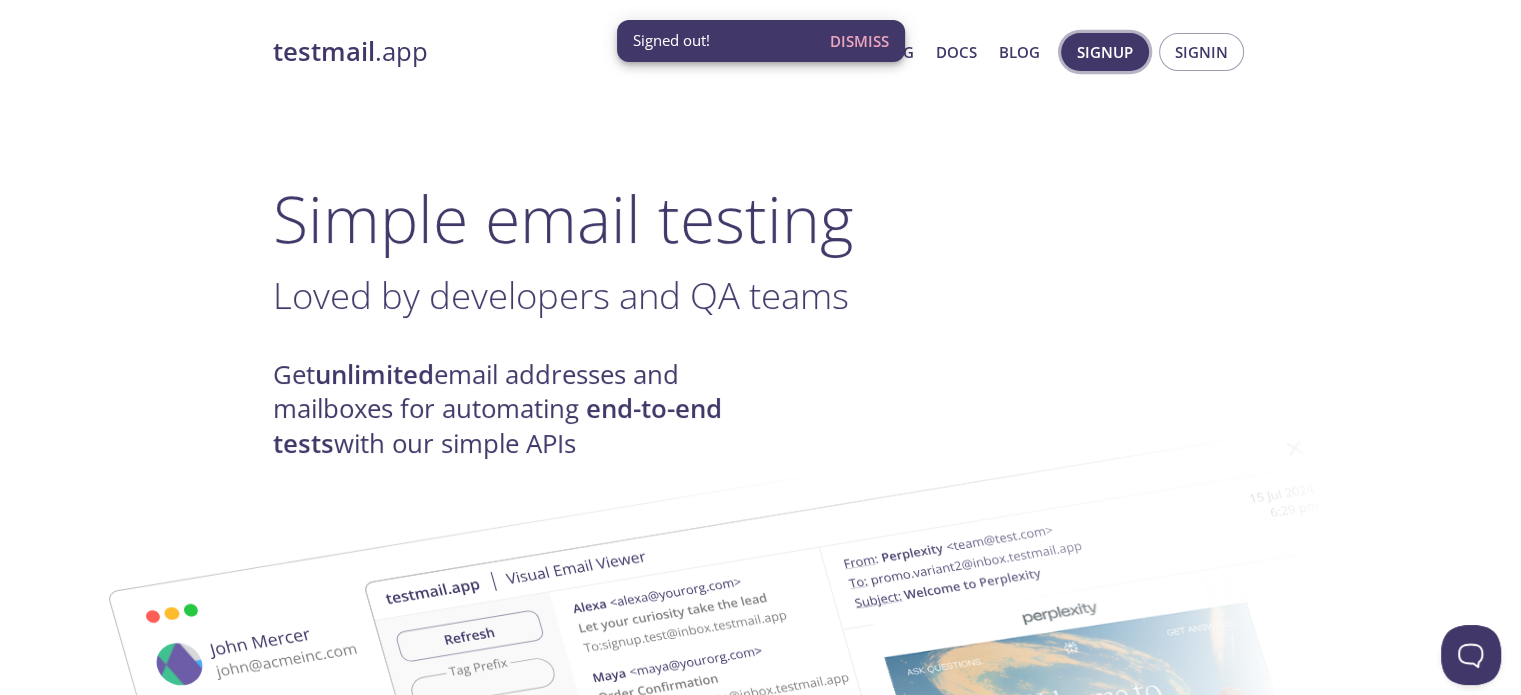 click on "Signup" at bounding box center [1105, 52] 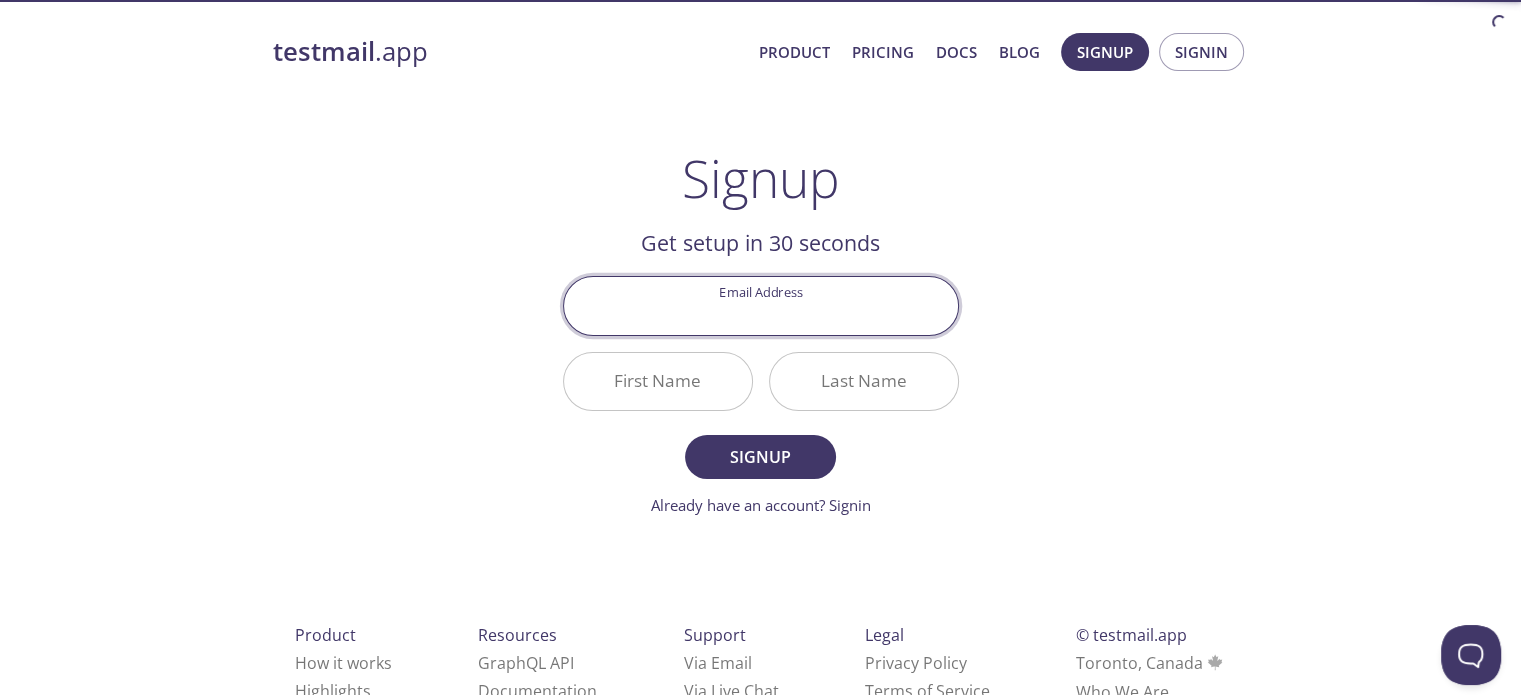 click on "Email Address" at bounding box center (761, 305) 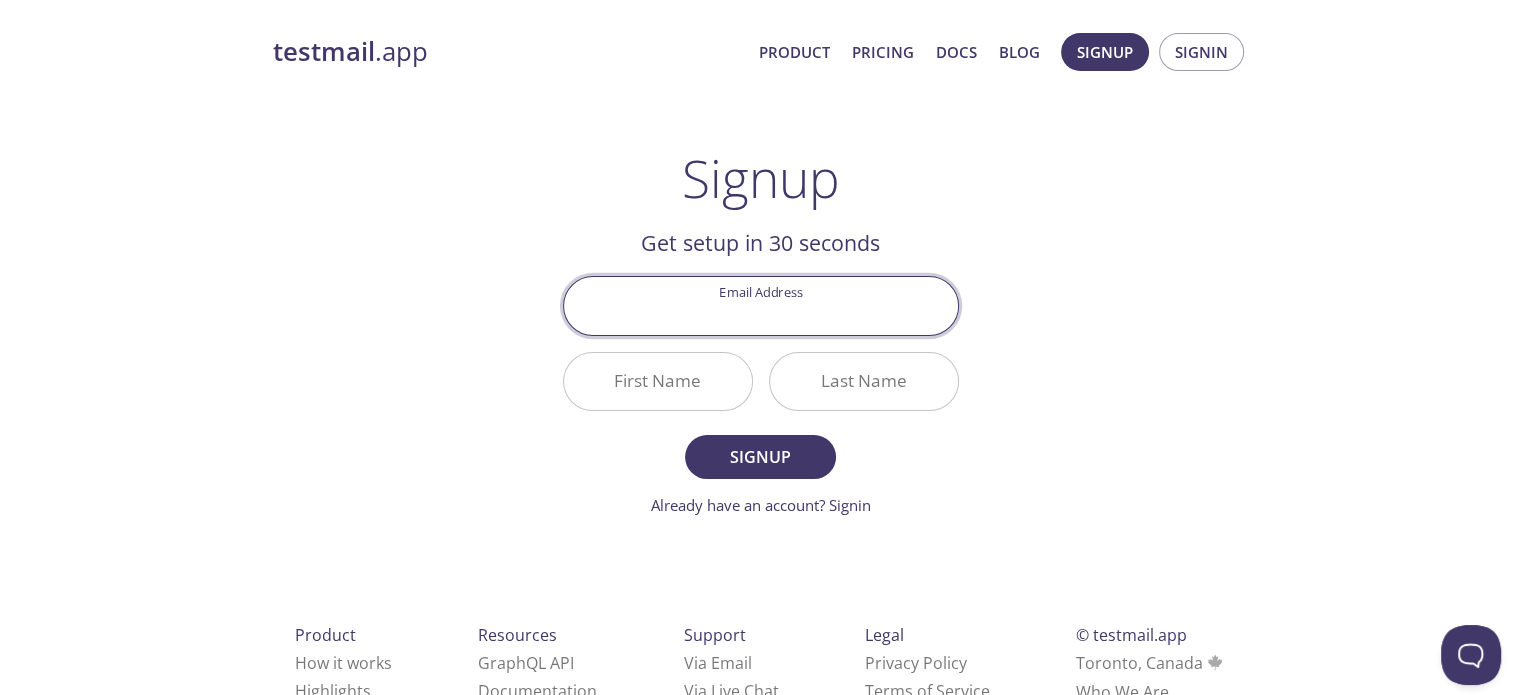 type on "[EMAIL]" 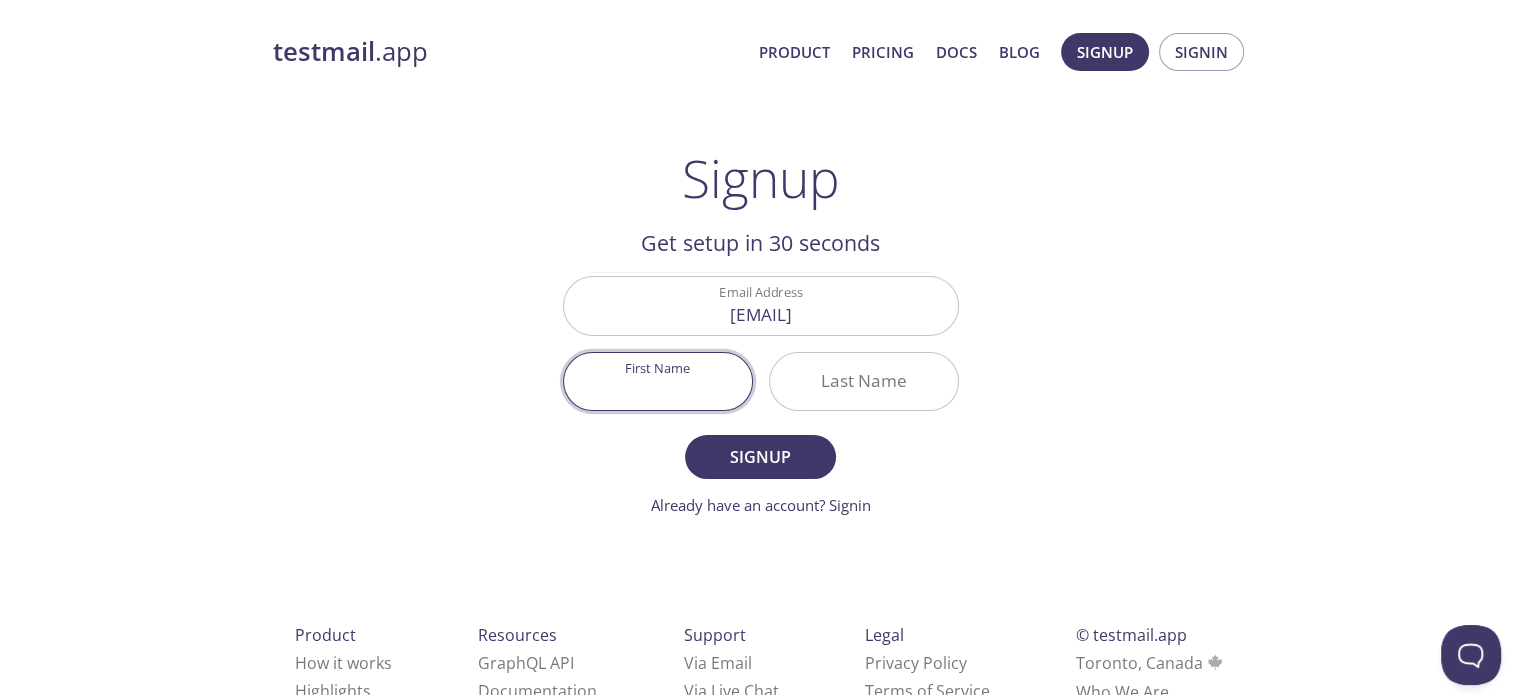 click on "First Name" at bounding box center (658, 381) 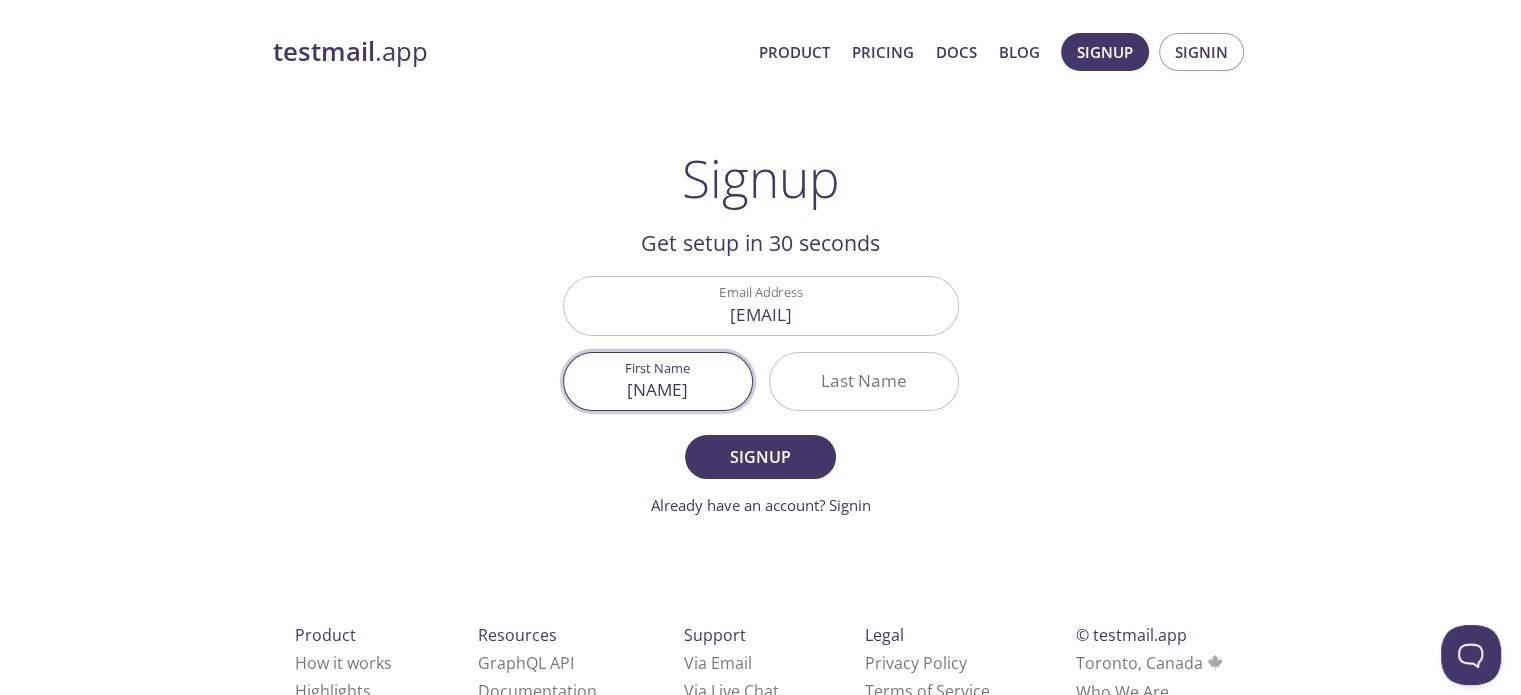 type on "[NAME]" 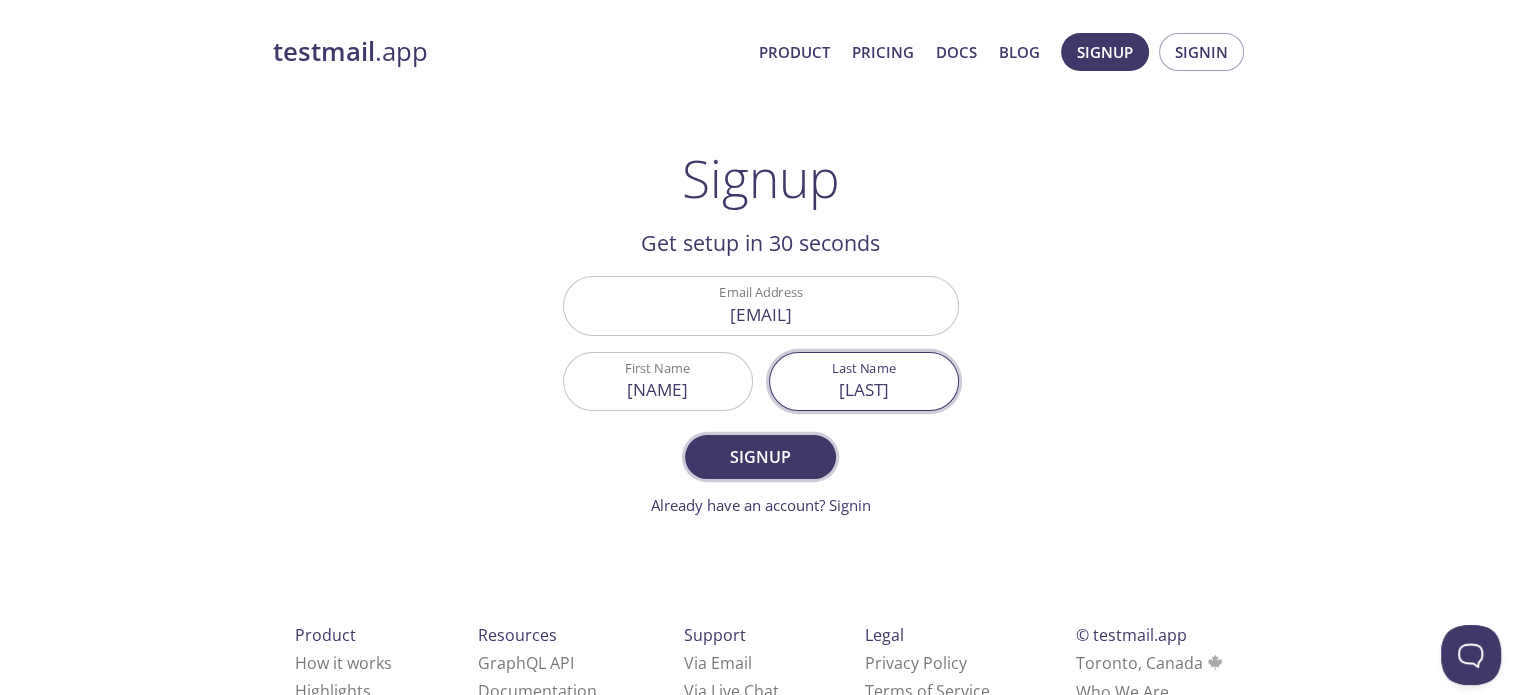 type on "[LAST]" 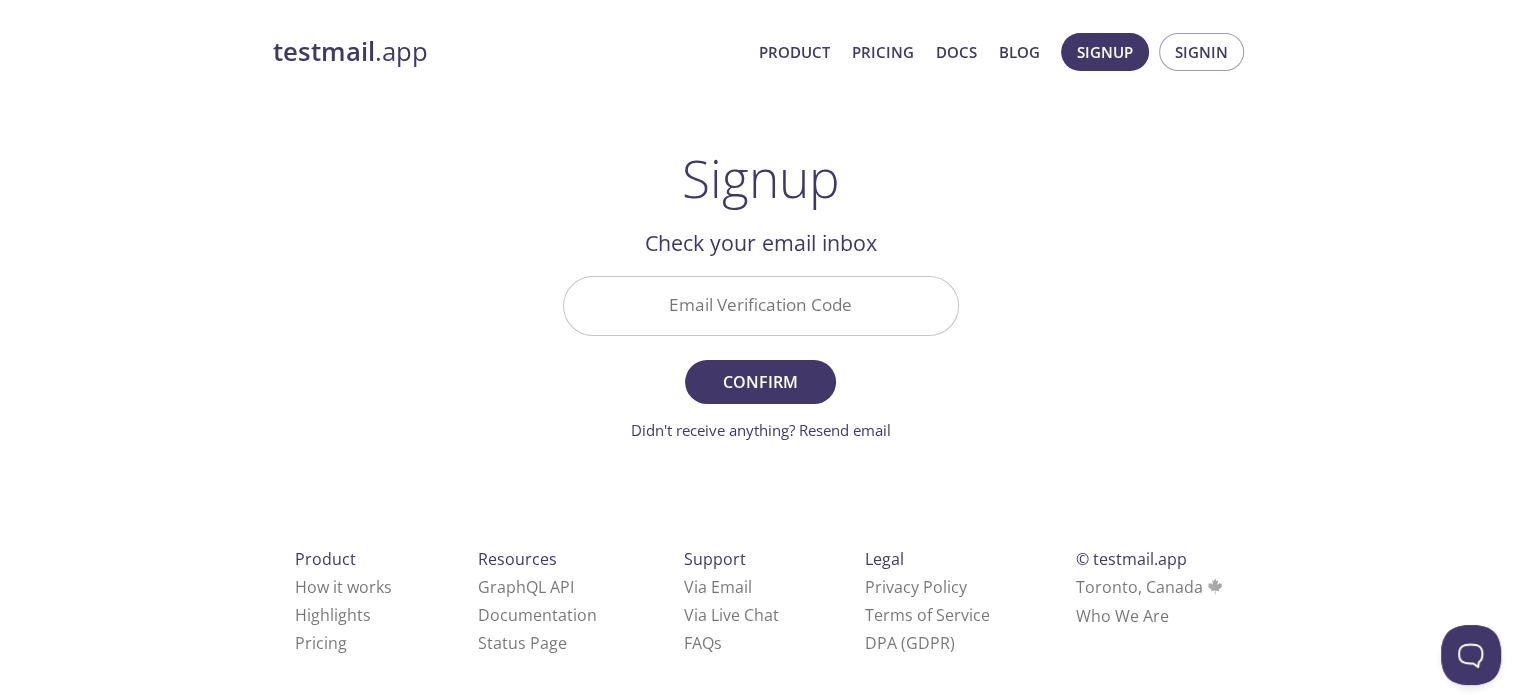 click on "Email Verification Code" at bounding box center [761, 305] 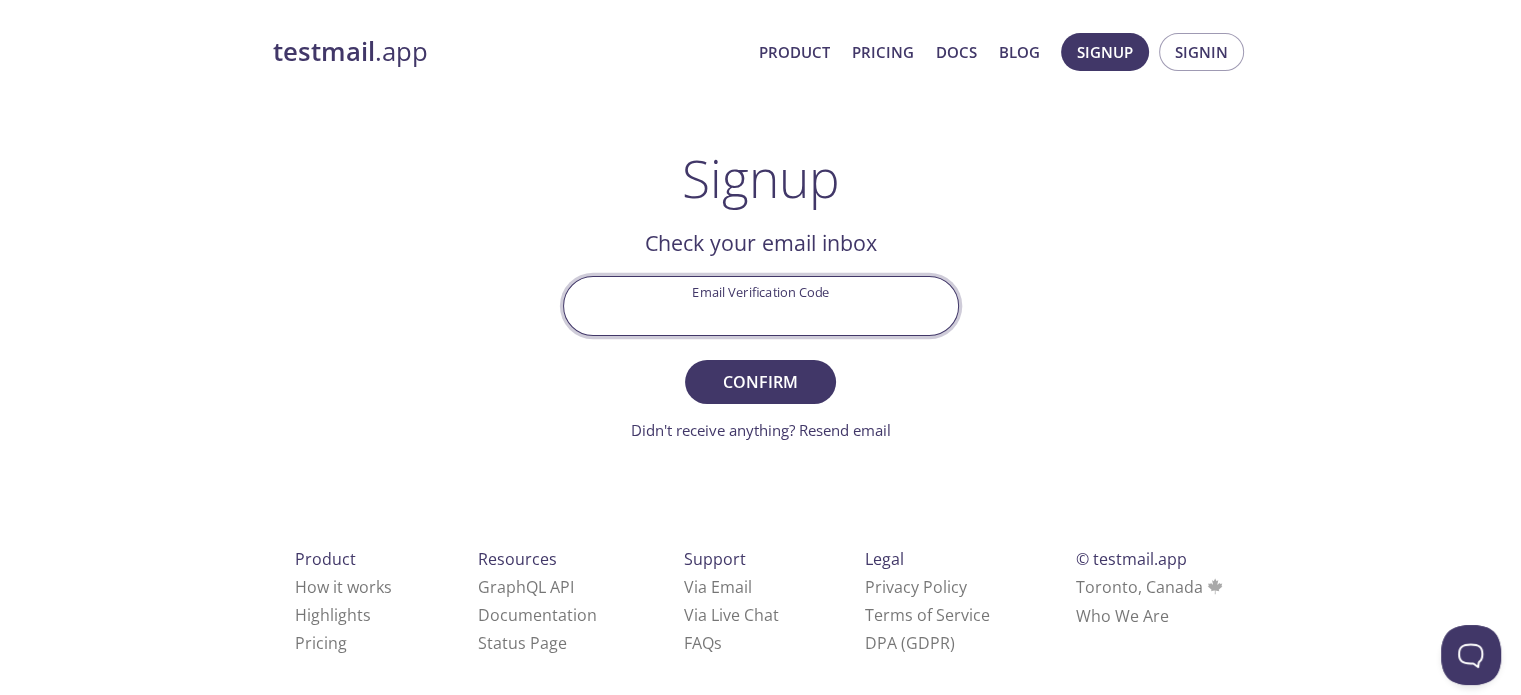 click on "Email Verification Code" at bounding box center (761, 305) 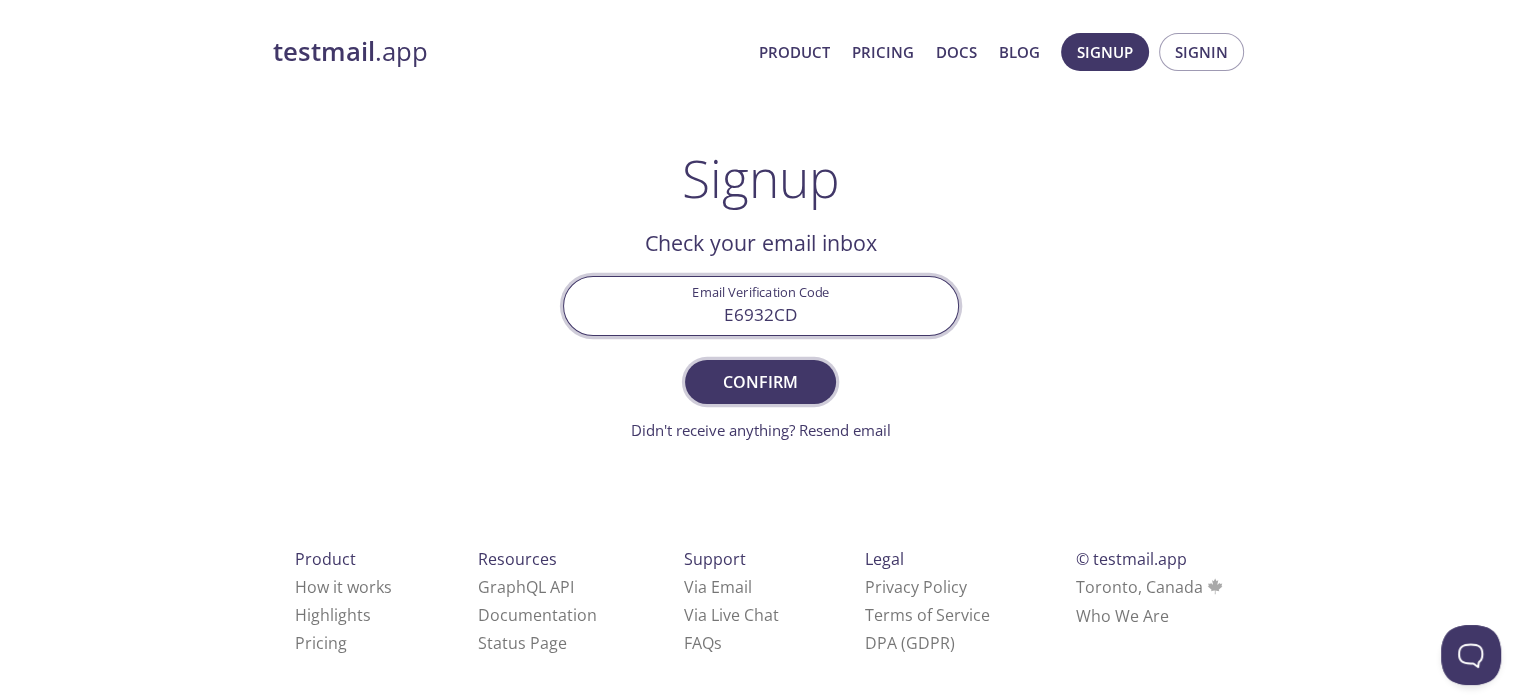 type on "E6932CD" 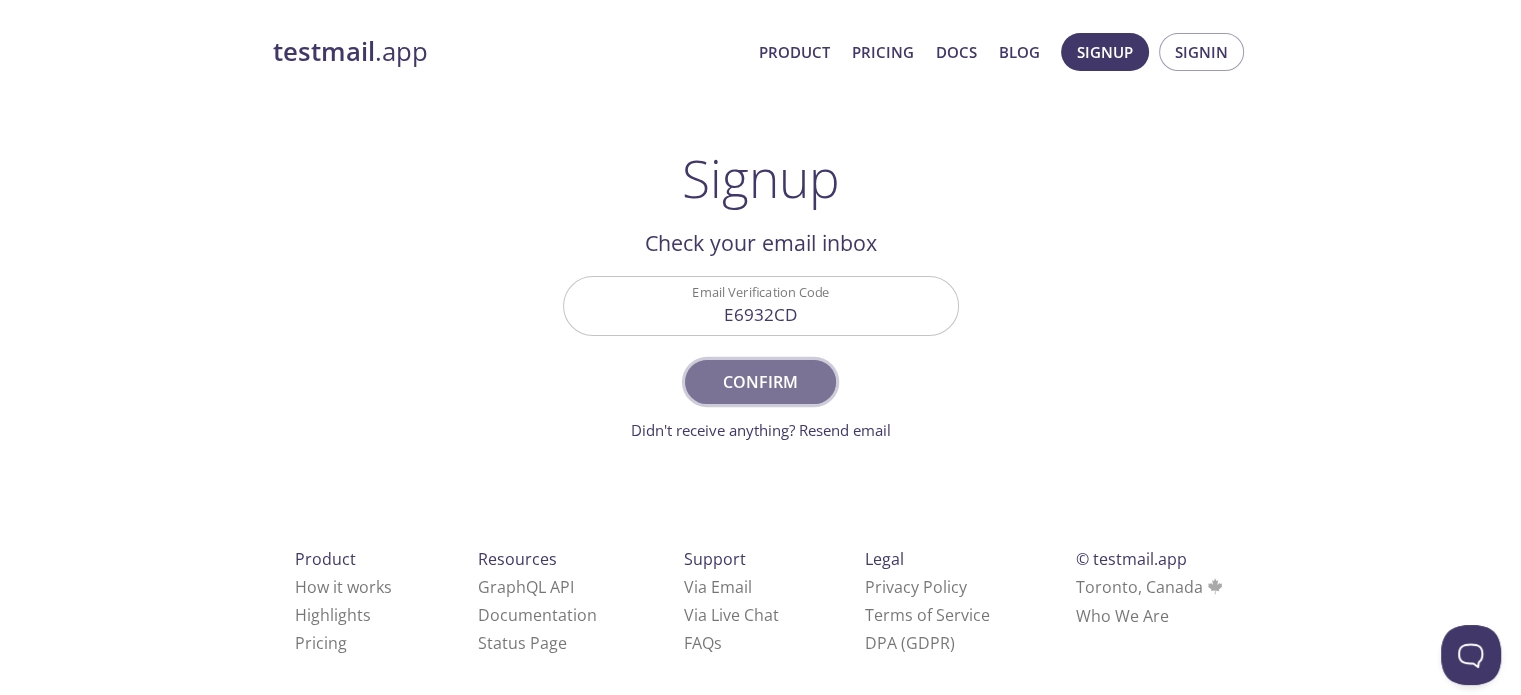 click on "Confirm" at bounding box center (760, 382) 